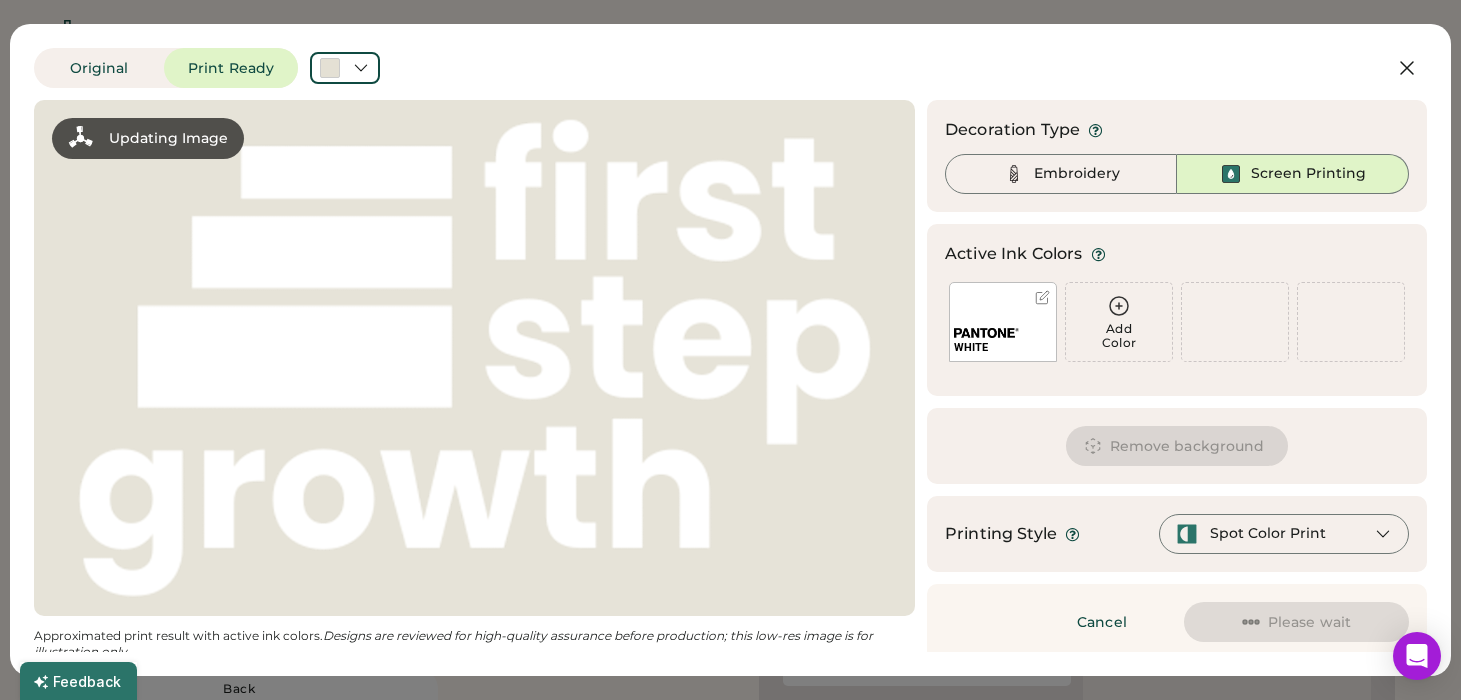 scroll, scrollTop: 747, scrollLeft: 0, axis: vertical 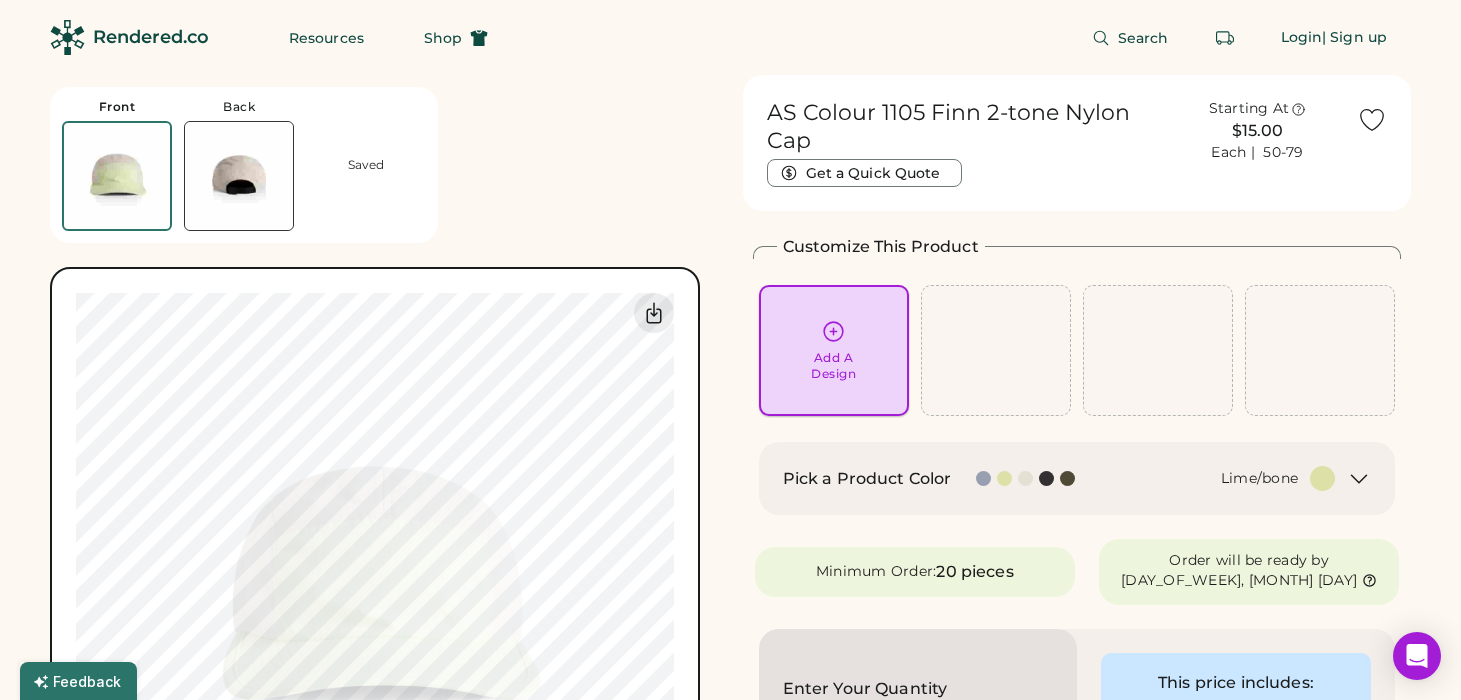 click at bounding box center [833, 331] 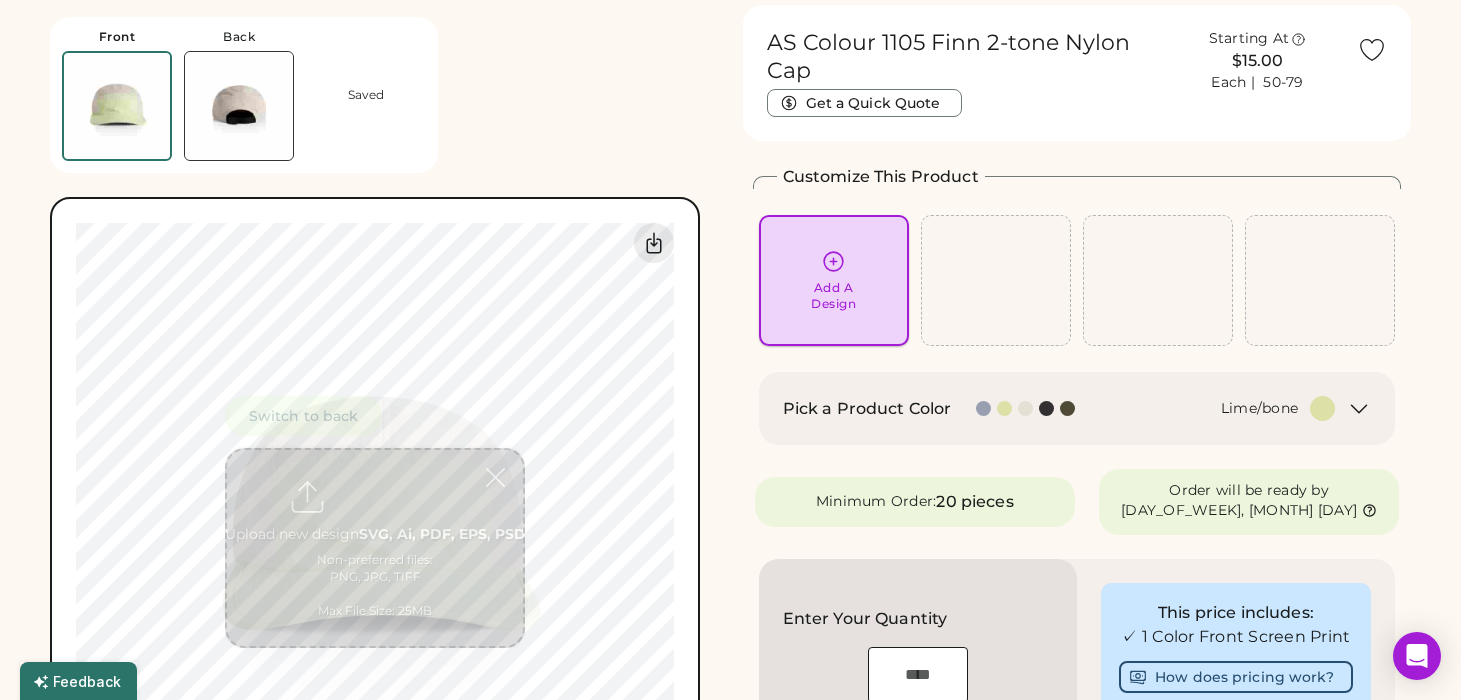 scroll, scrollTop: 75, scrollLeft: 0, axis: vertical 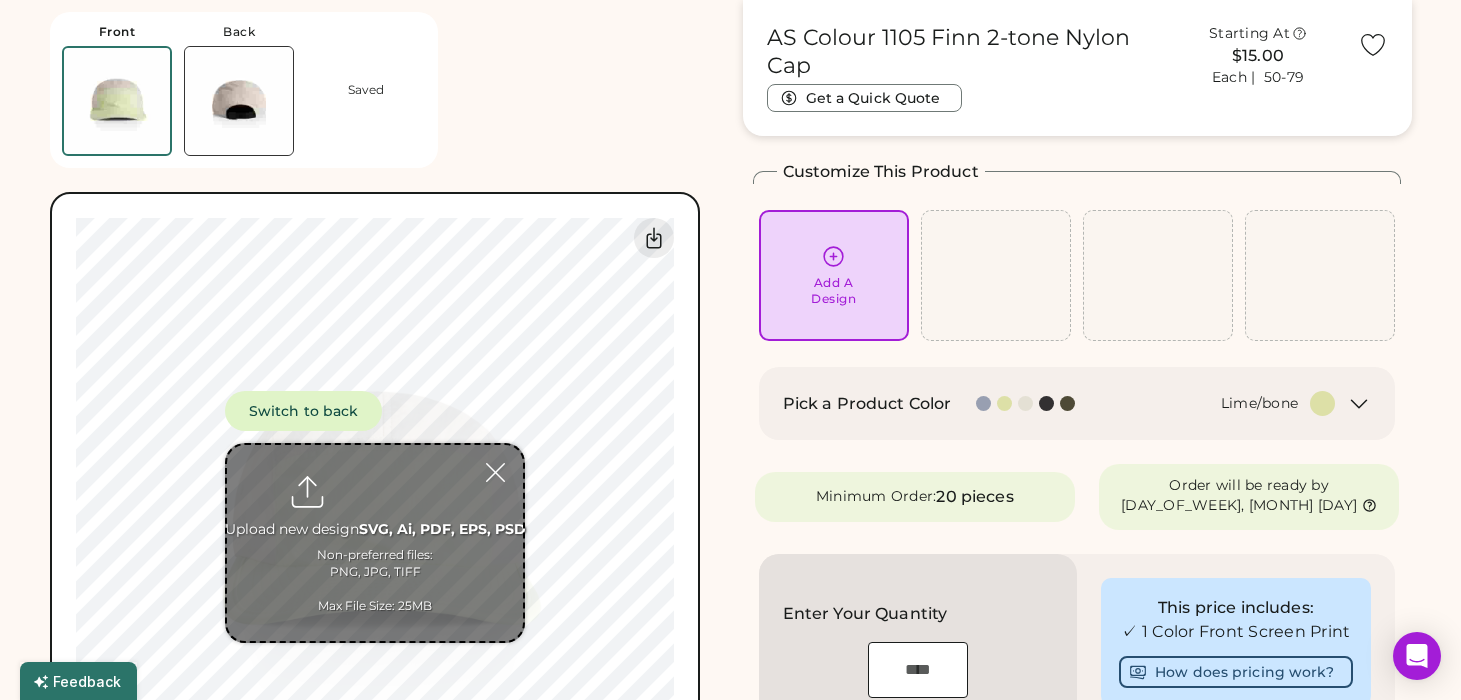 click at bounding box center [375, 543] 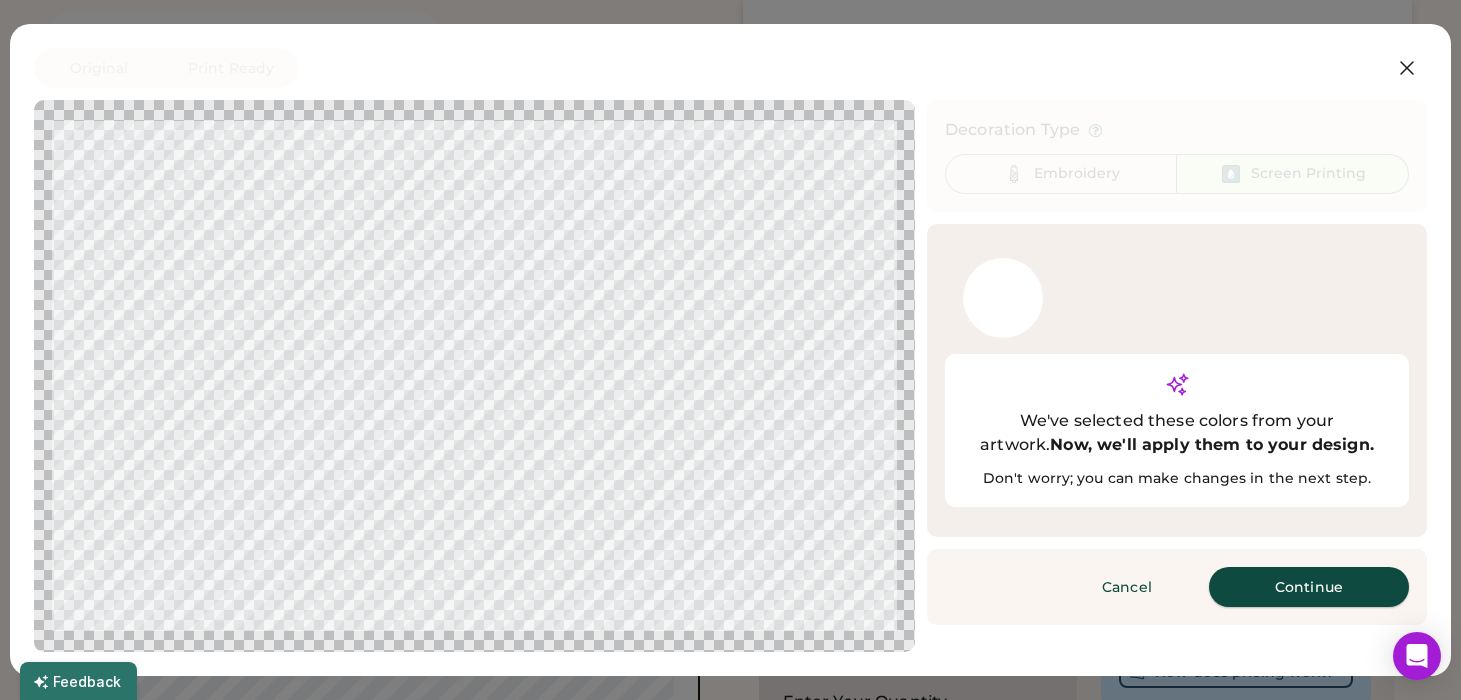 click on "Continue" at bounding box center [1309, 587] 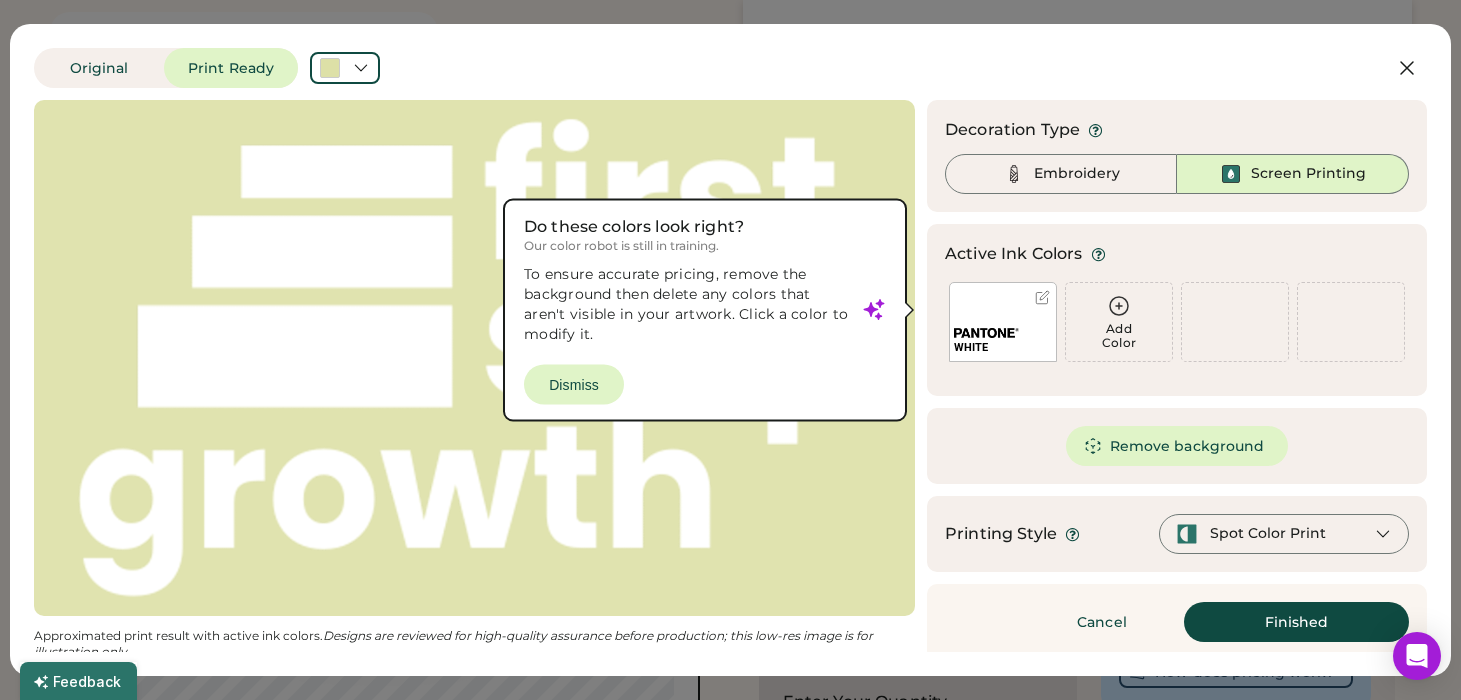 click on "Updating Image Approximated print result with active ink colors.
Designs are reviewed for high-quality assurance before production; this low-res image is for illustration only.
Decoration Type Embroidery Screen Printing Active Ink Colors Add
Color WHITE    Add
Color    We've selected these colors from your artwork.
Now, we'll apply them to your design.  Don't worry; you can make changes in the next step.    Remove background Printing Style Spot Color Print    Cancel Finished Continue" at bounding box center [730, 376] 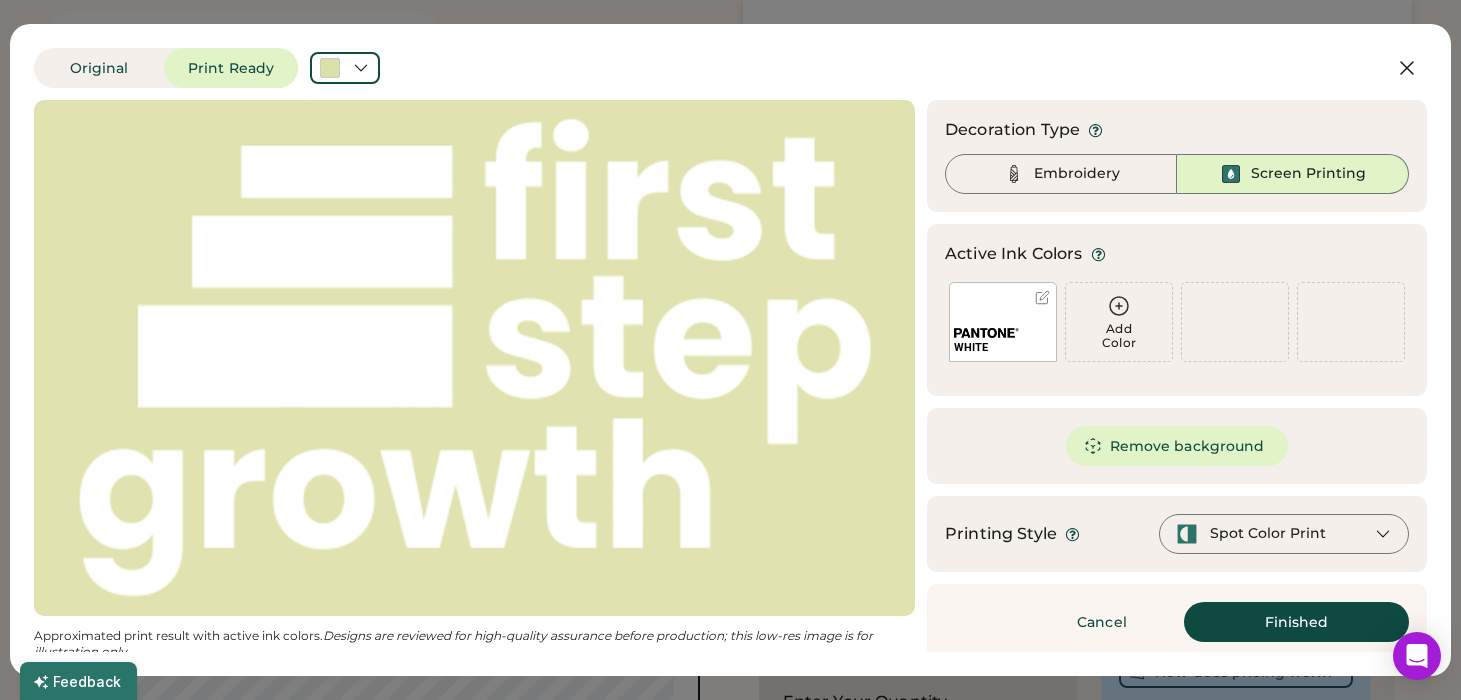 scroll, scrollTop: 75, scrollLeft: 0, axis: vertical 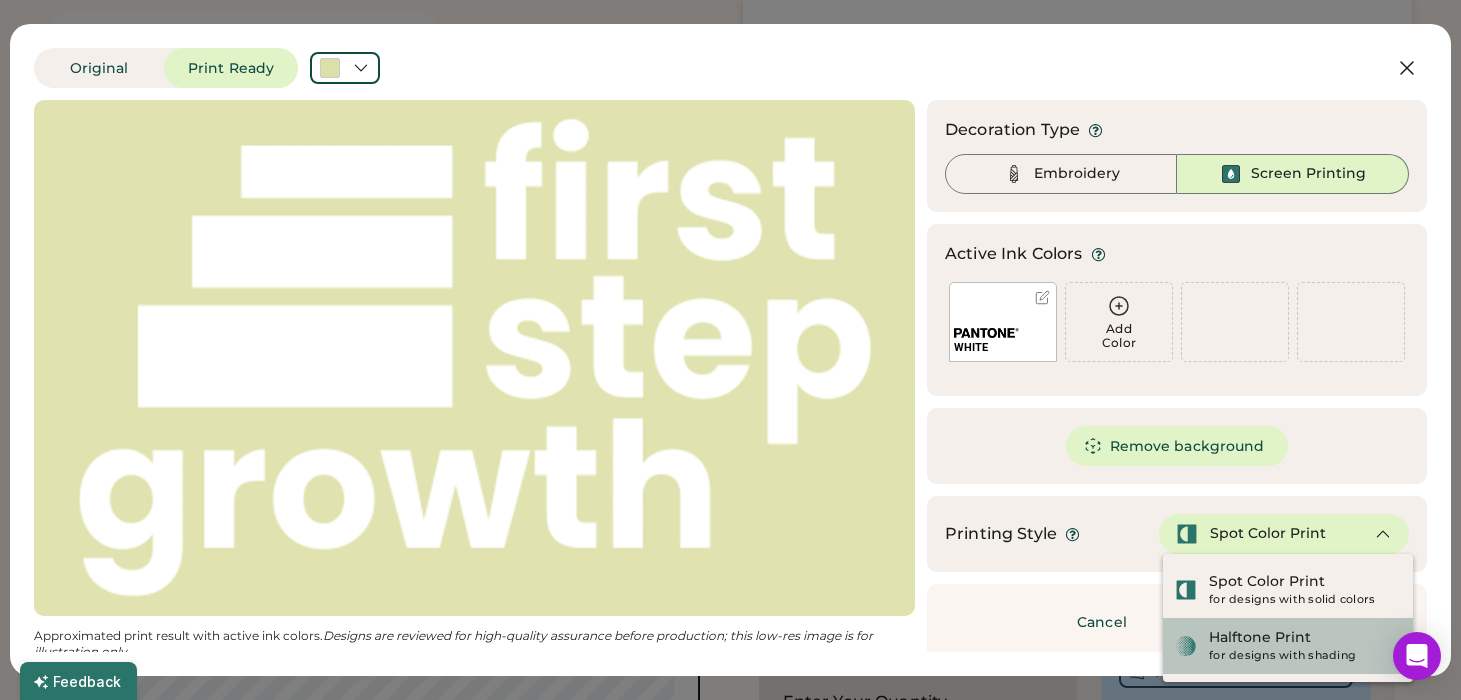 click on "Halftone Print" at bounding box center [1260, 638] 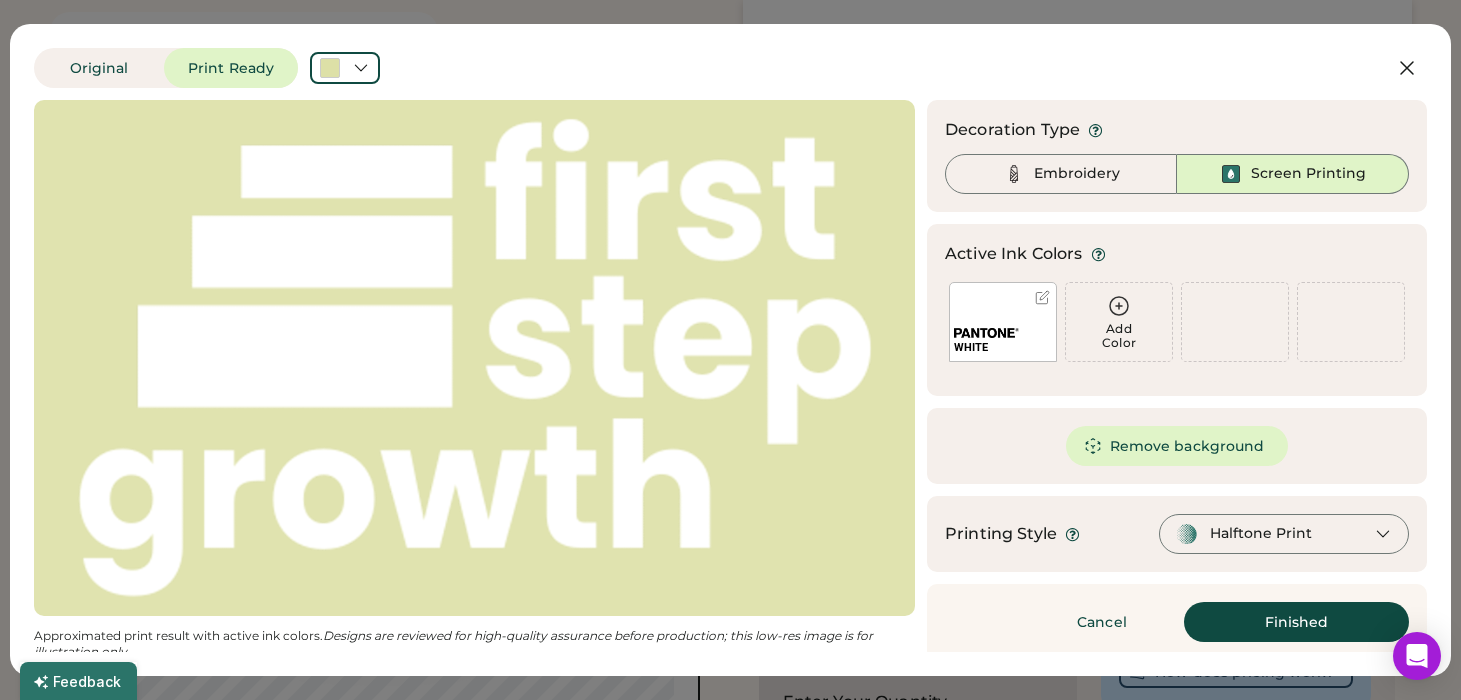 click on "Halftone Print" at bounding box center (1261, 534) 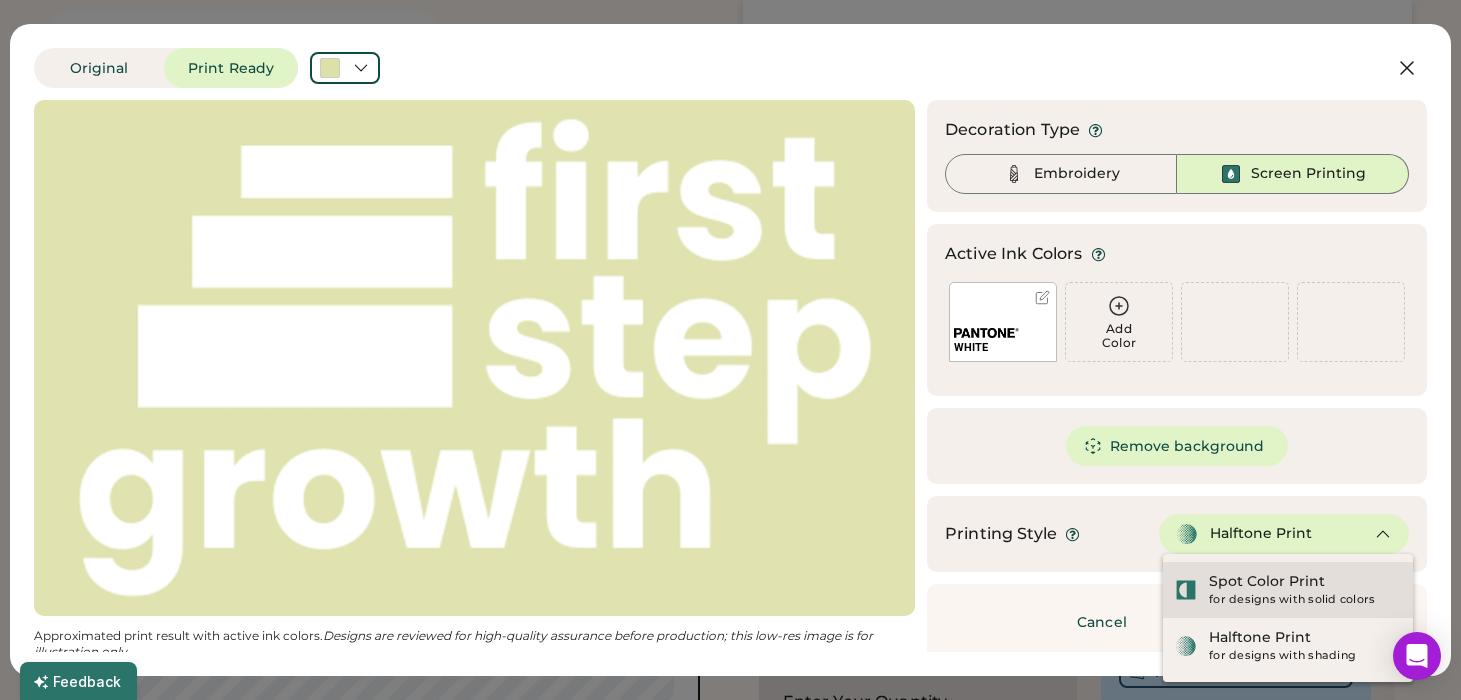 click on "Spot Color Print" at bounding box center [1267, 582] 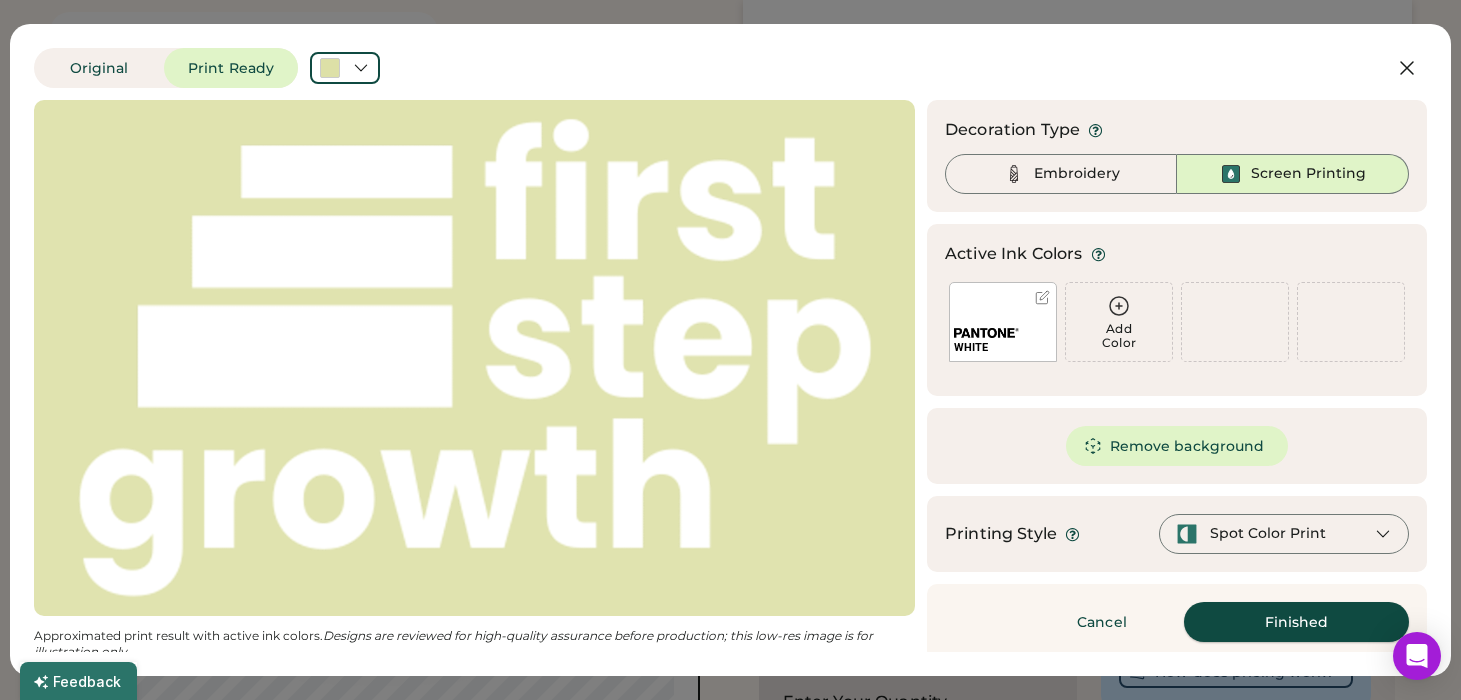 click on "Finished" at bounding box center (1296, 622) 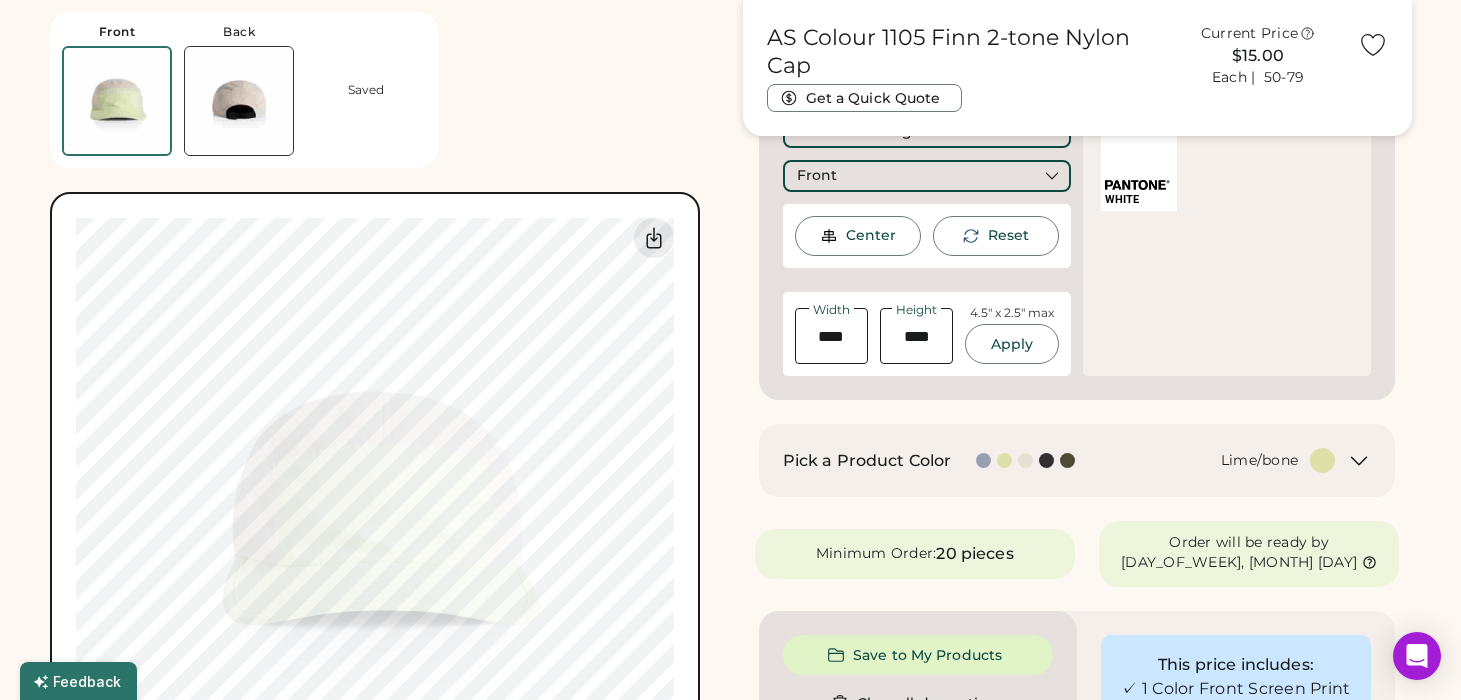 scroll, scrollTop: 419, scrollLeft: 0, axis: vertical 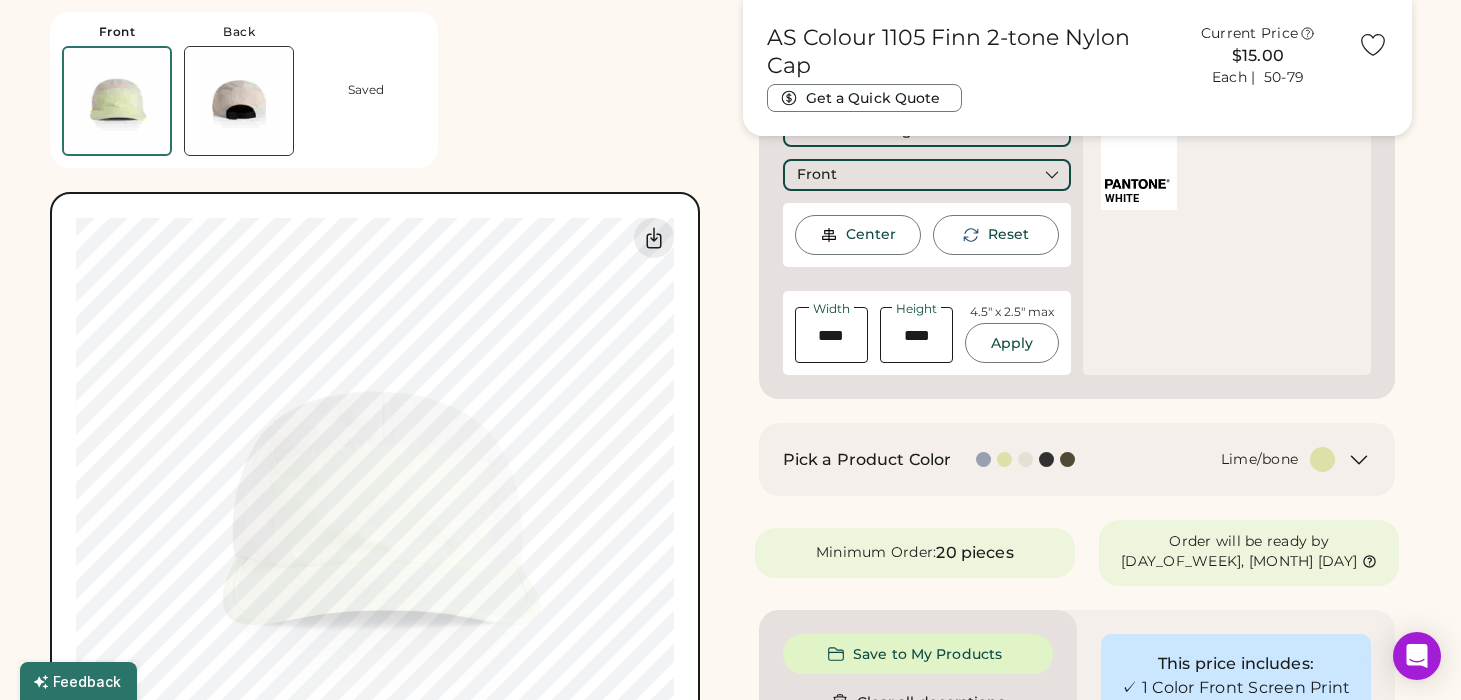 click at bounding box center [1359, 460] 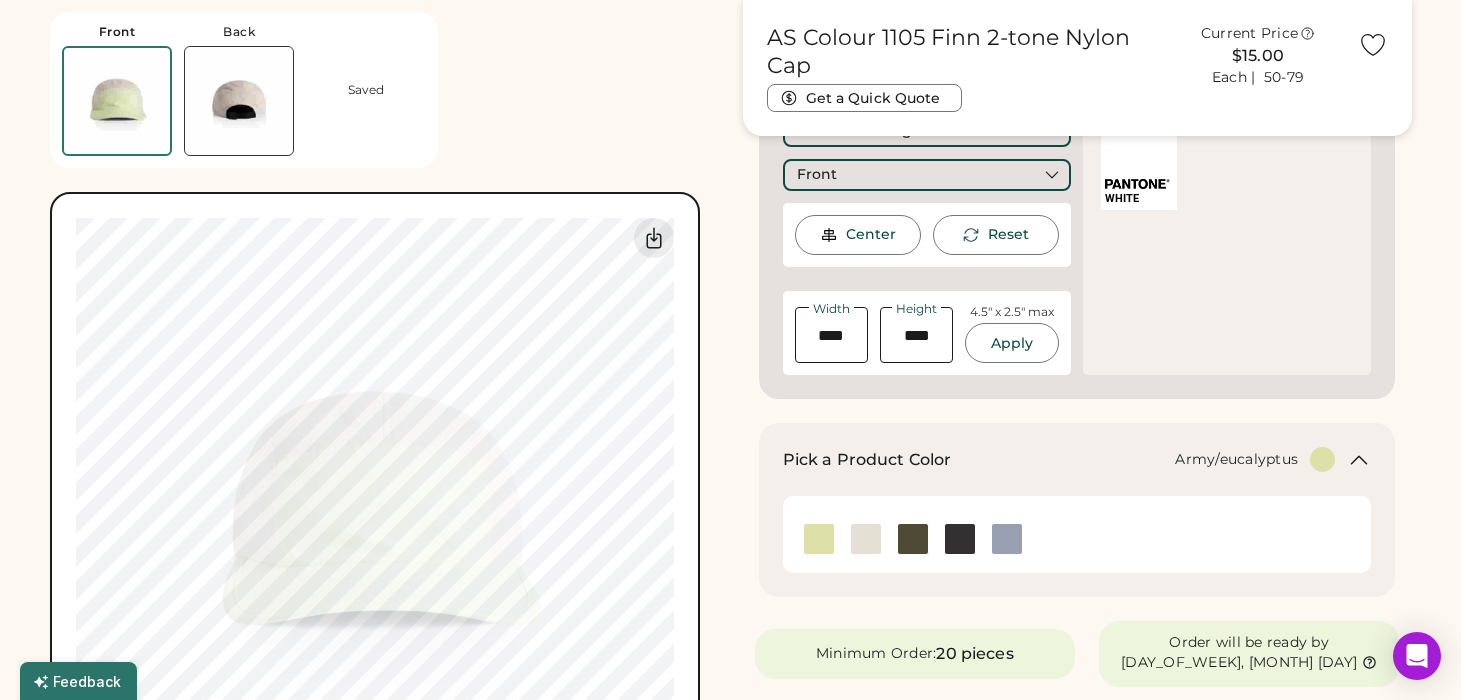 click at bounding box center [913, 539] 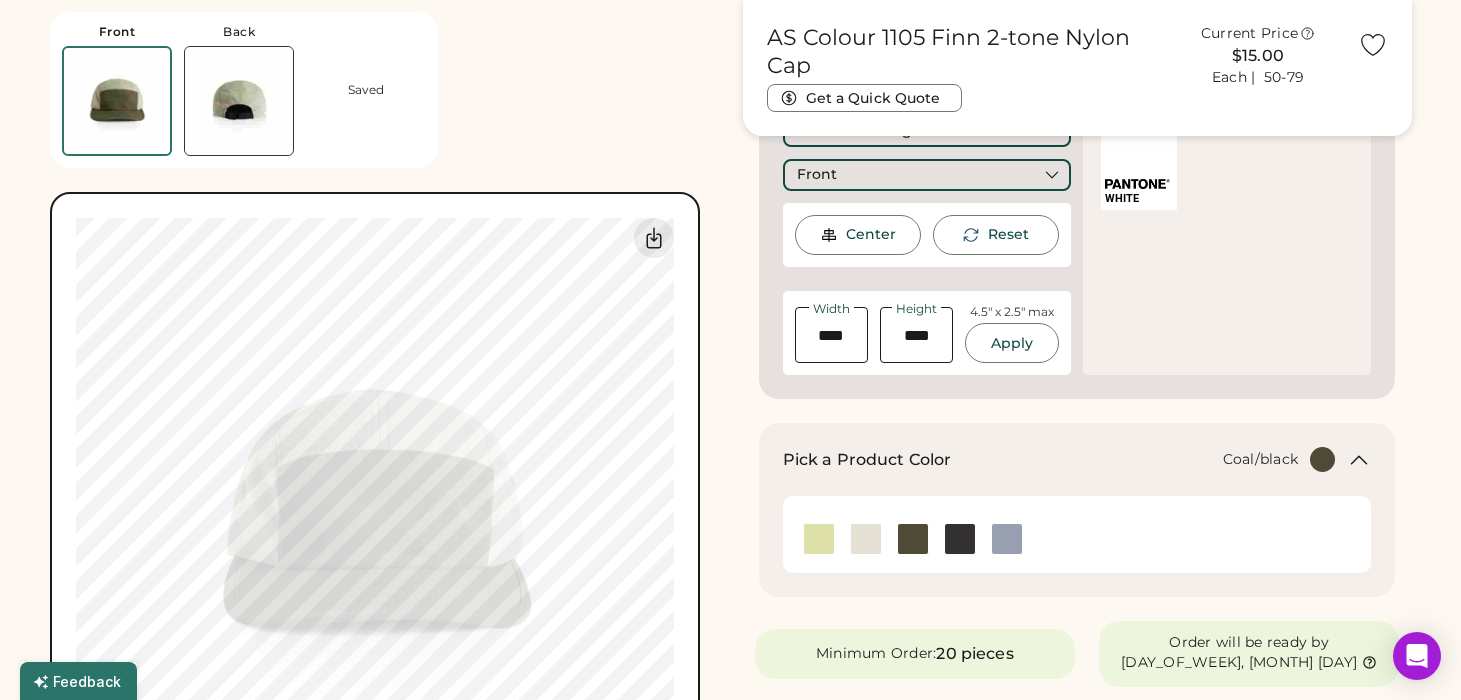 click at bounding box center [960, 539] 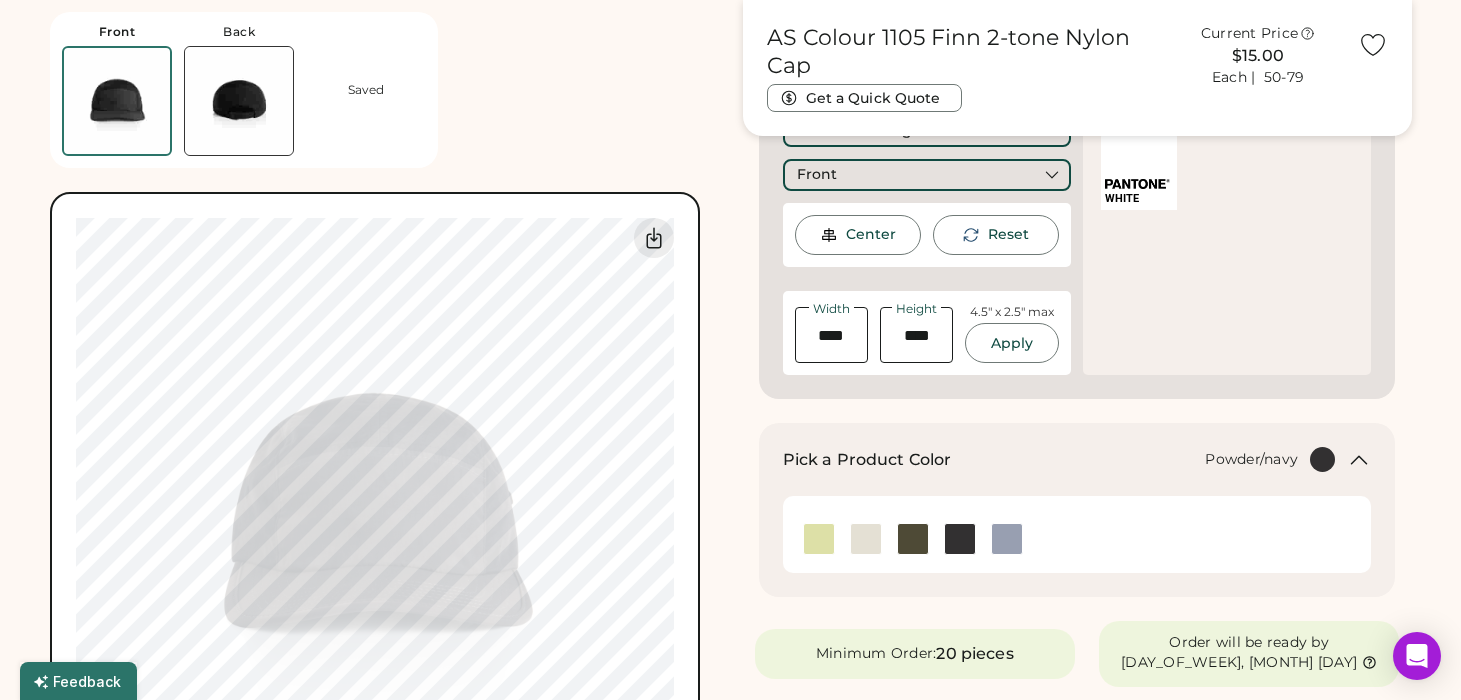 click at bounding box center (1007, 539) 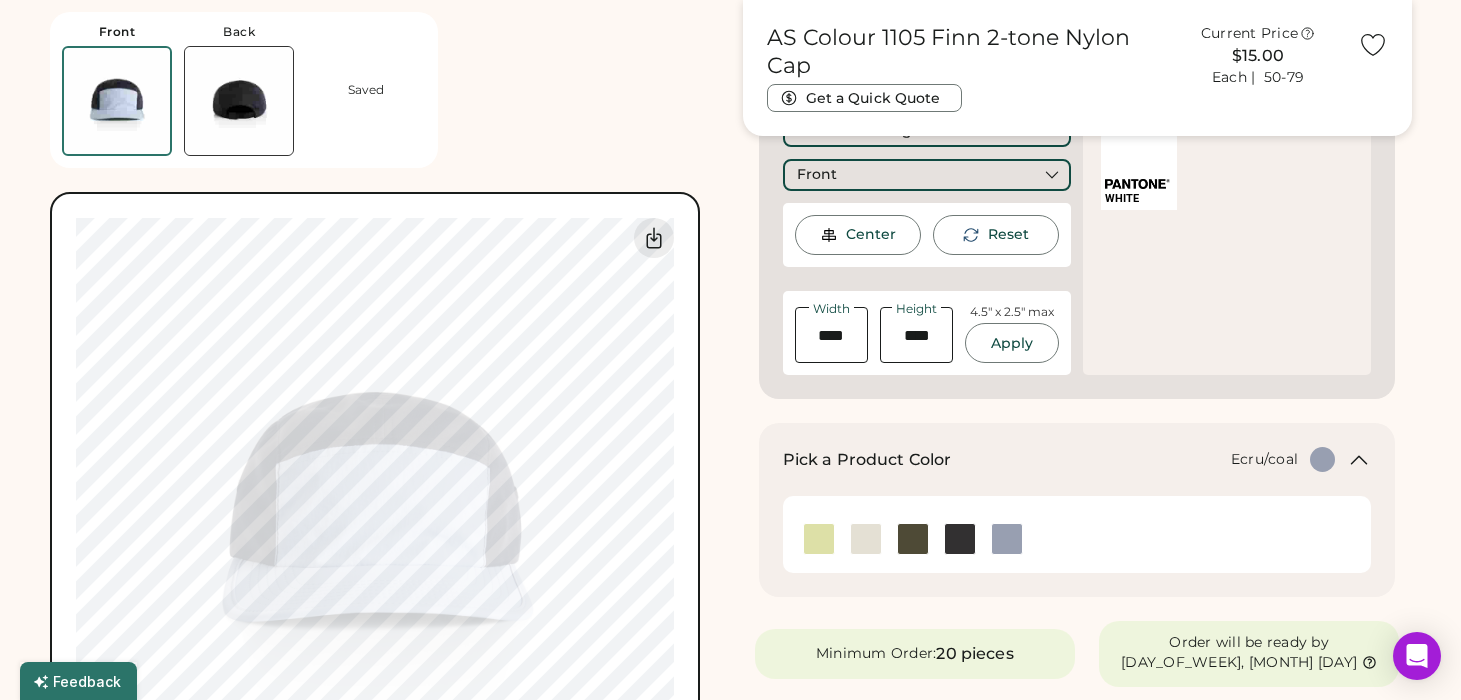 click at bounding box center [866, 539] 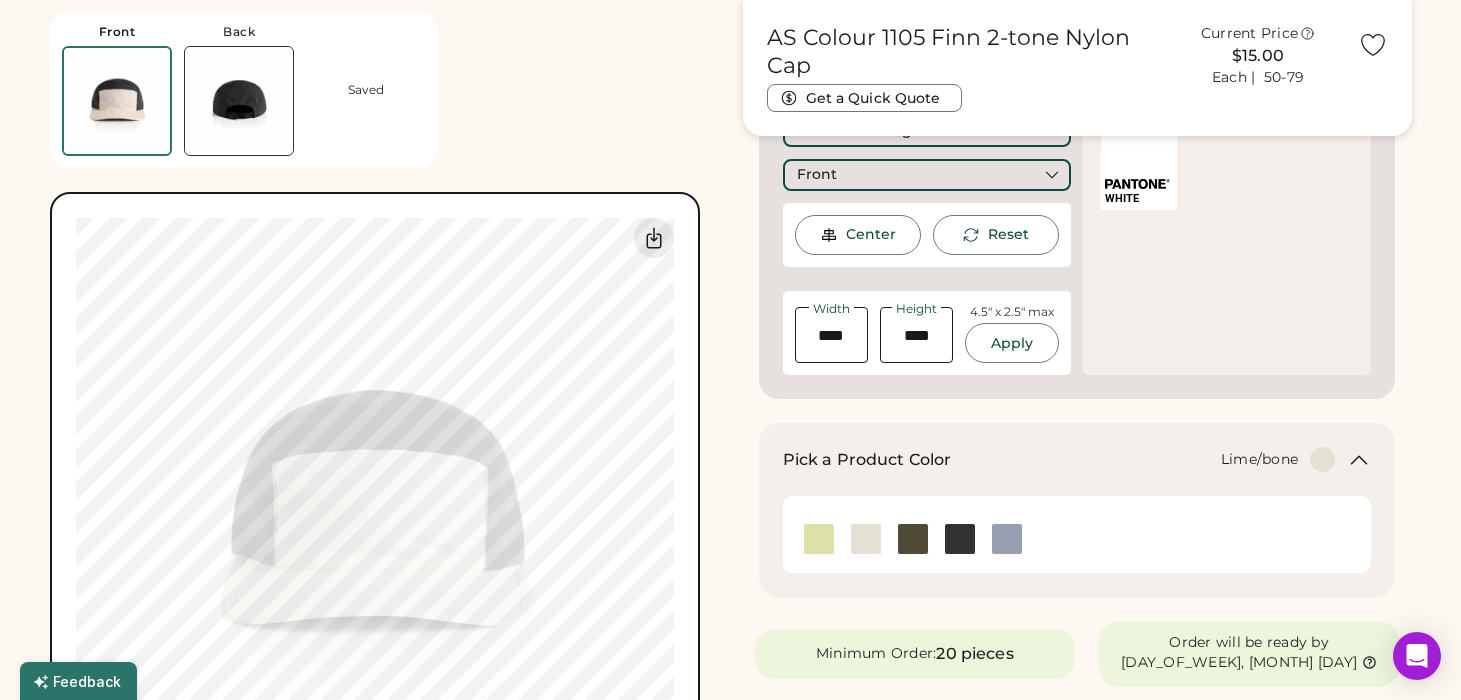 click at bounding box center [819, 539] 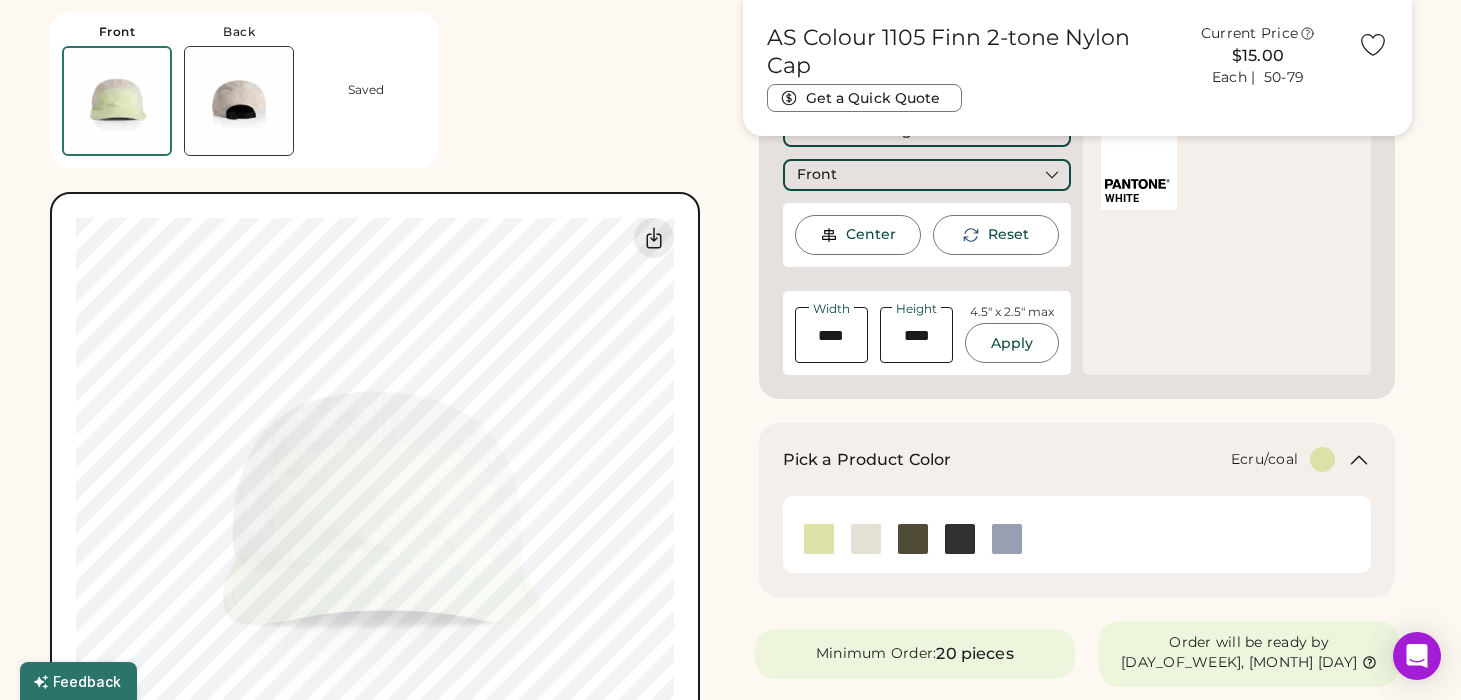 click at bounding box center (866, 539) 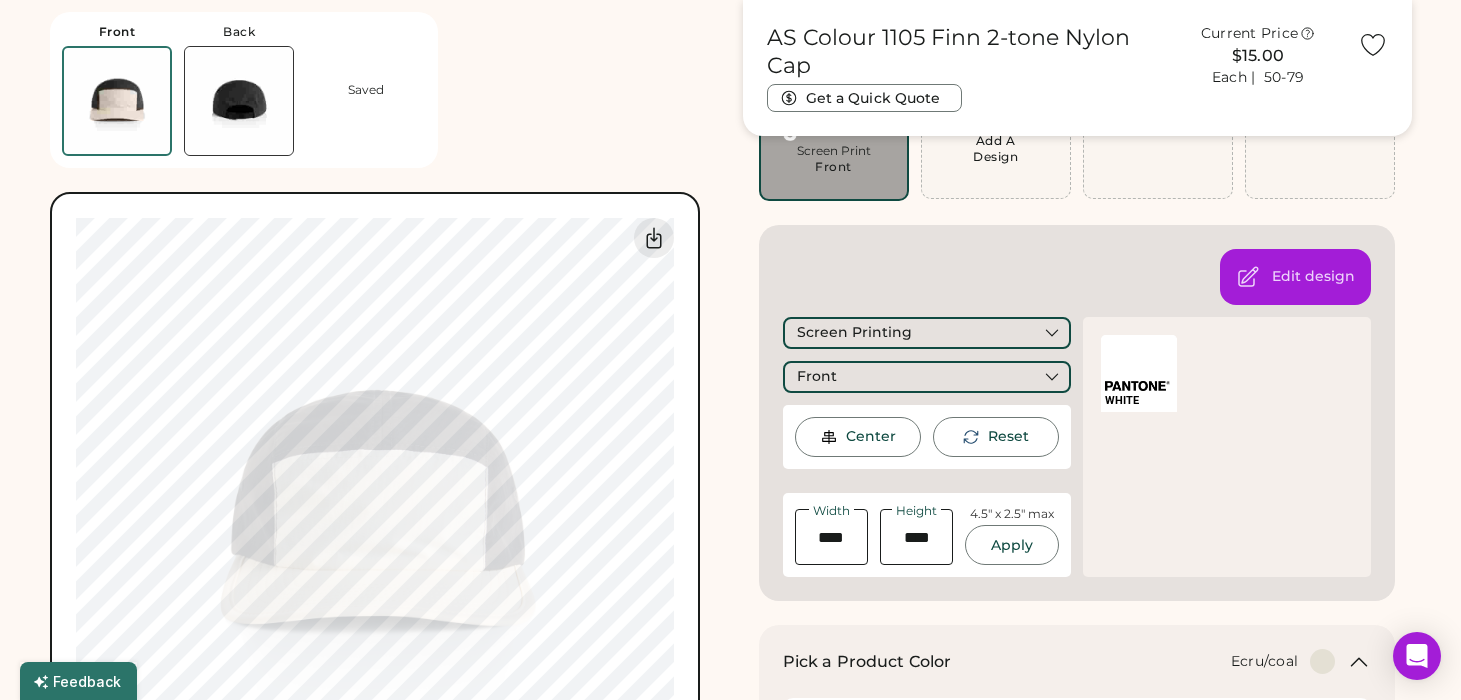 scroll, scrollTop: 215, scrollLeft: 0, axis: vertical 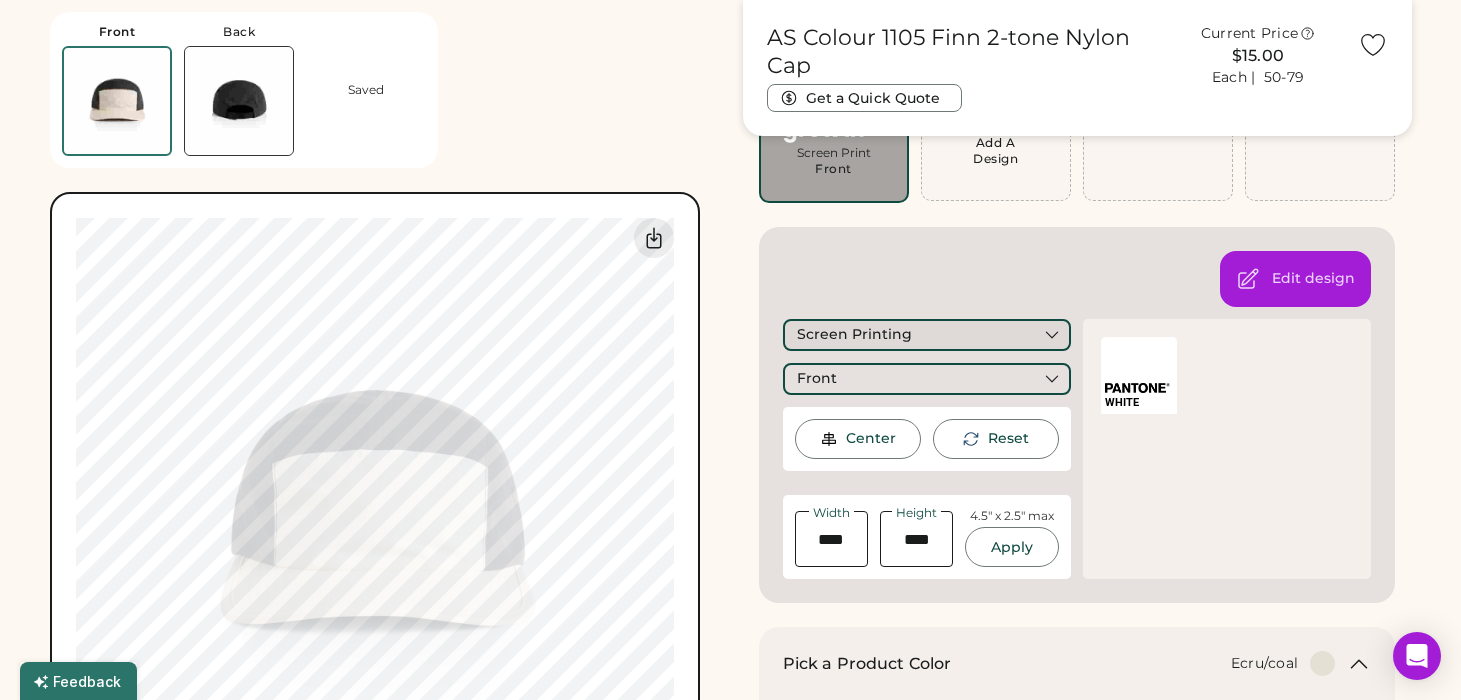 click on "Screen Printing" at bounding box center [927, 335] 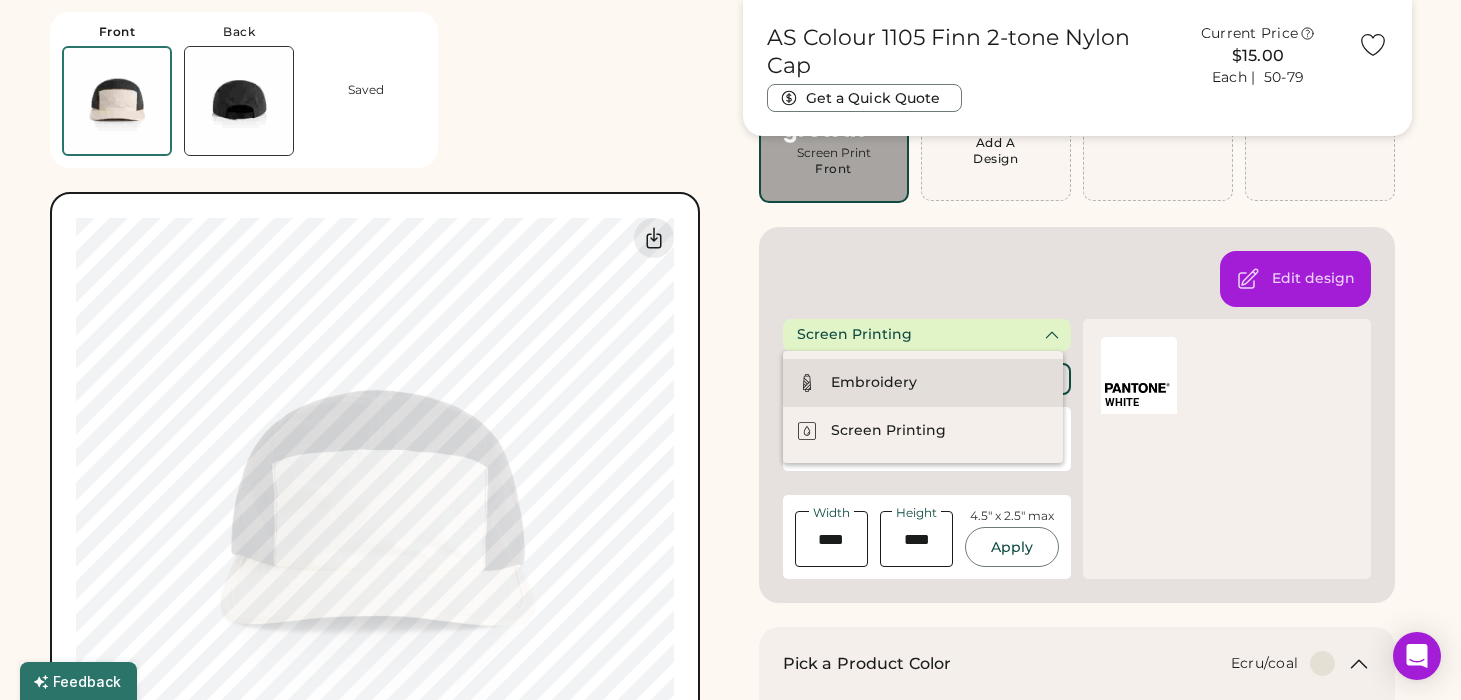 click on "Embroidery" at bounding box center (874, 383) 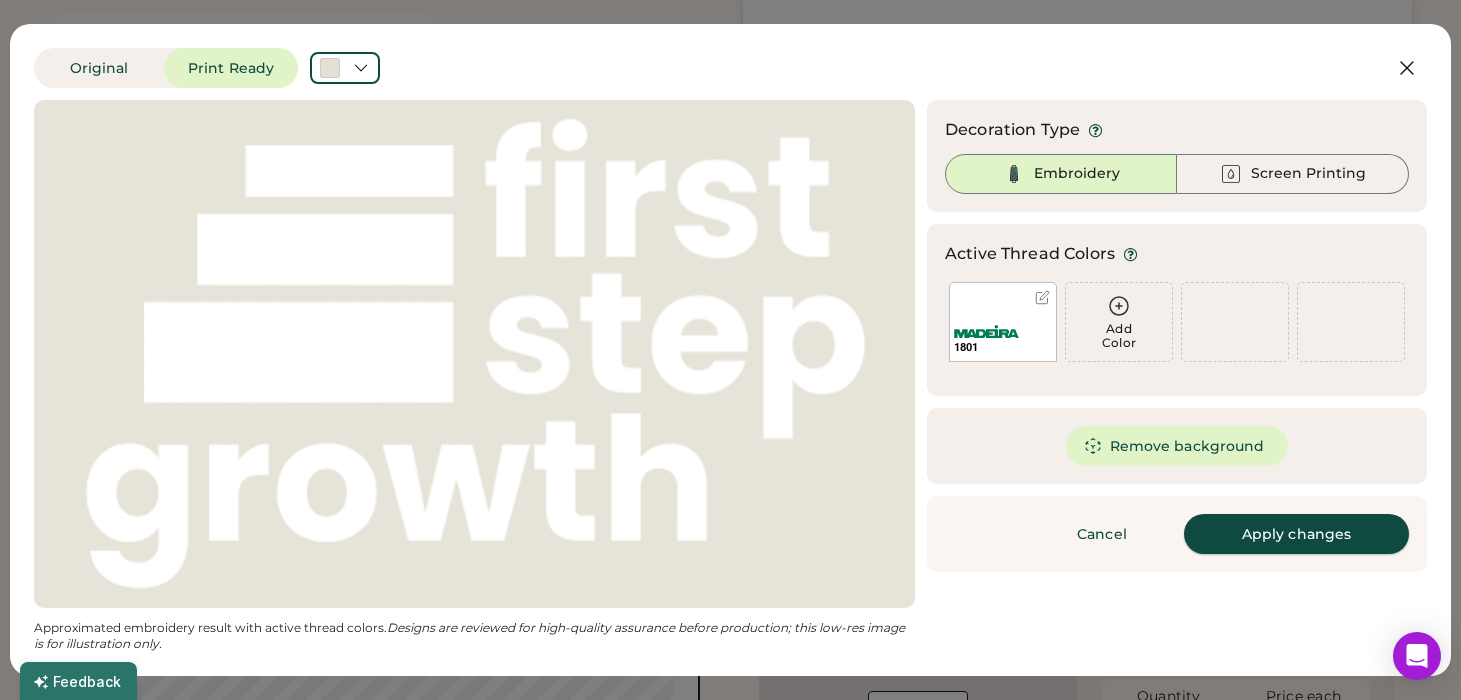 click on "Apply changes" at bounding box center (1296, 534) 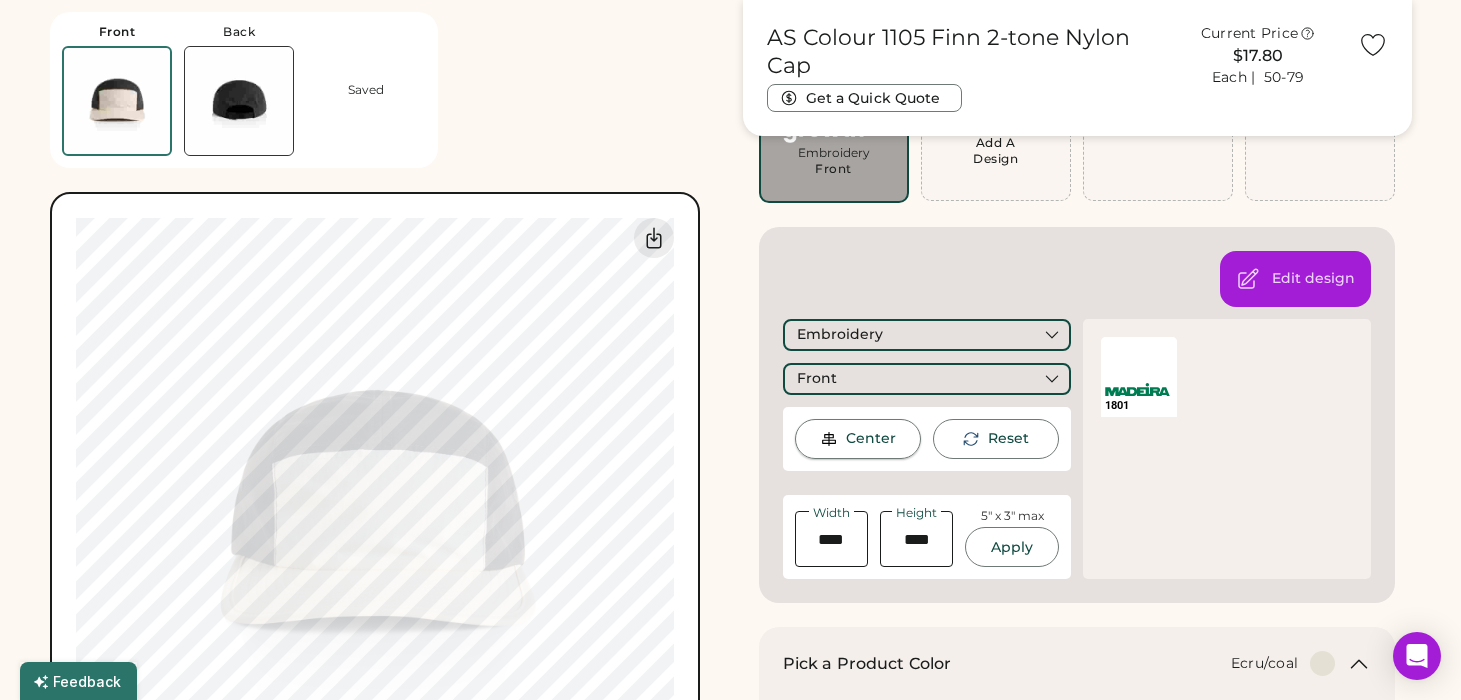 click at bounding box center (829, 439) 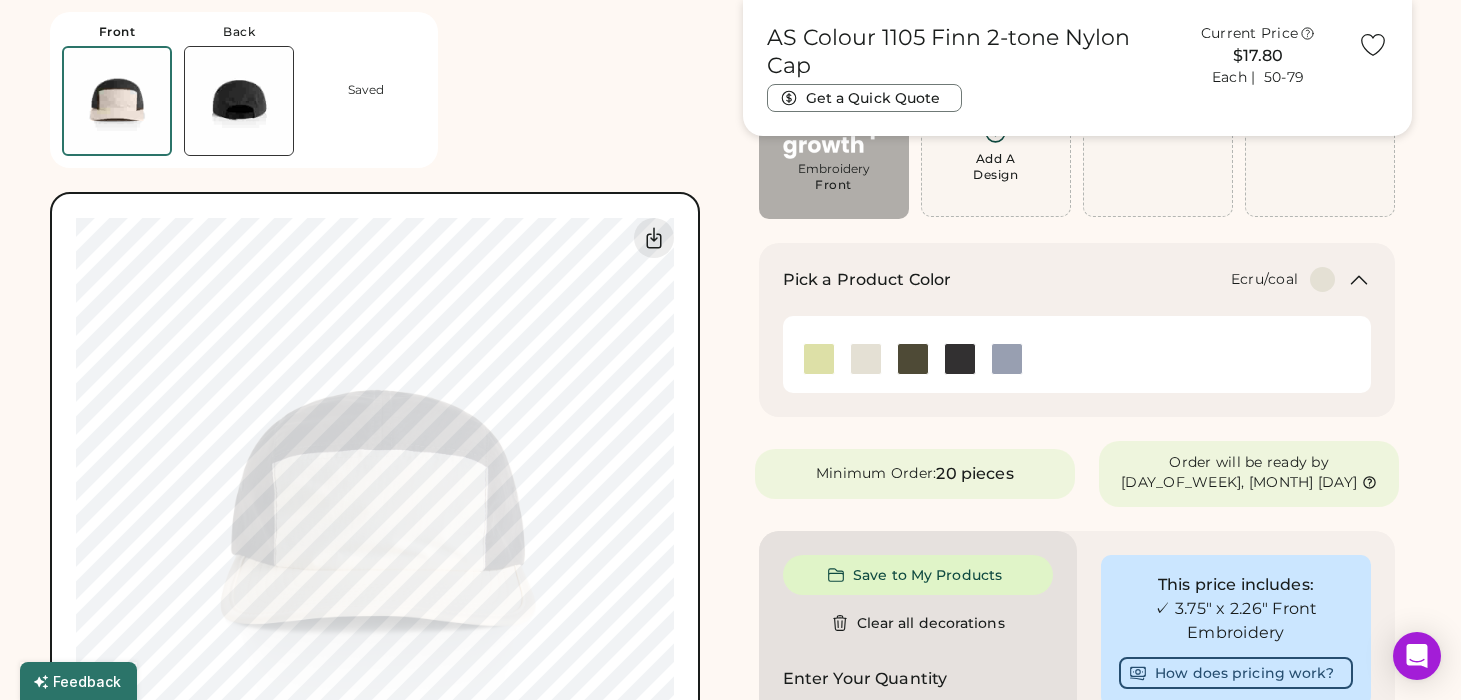scroll, scrollTop: 196, scrollLeft: 0, axis: vertical 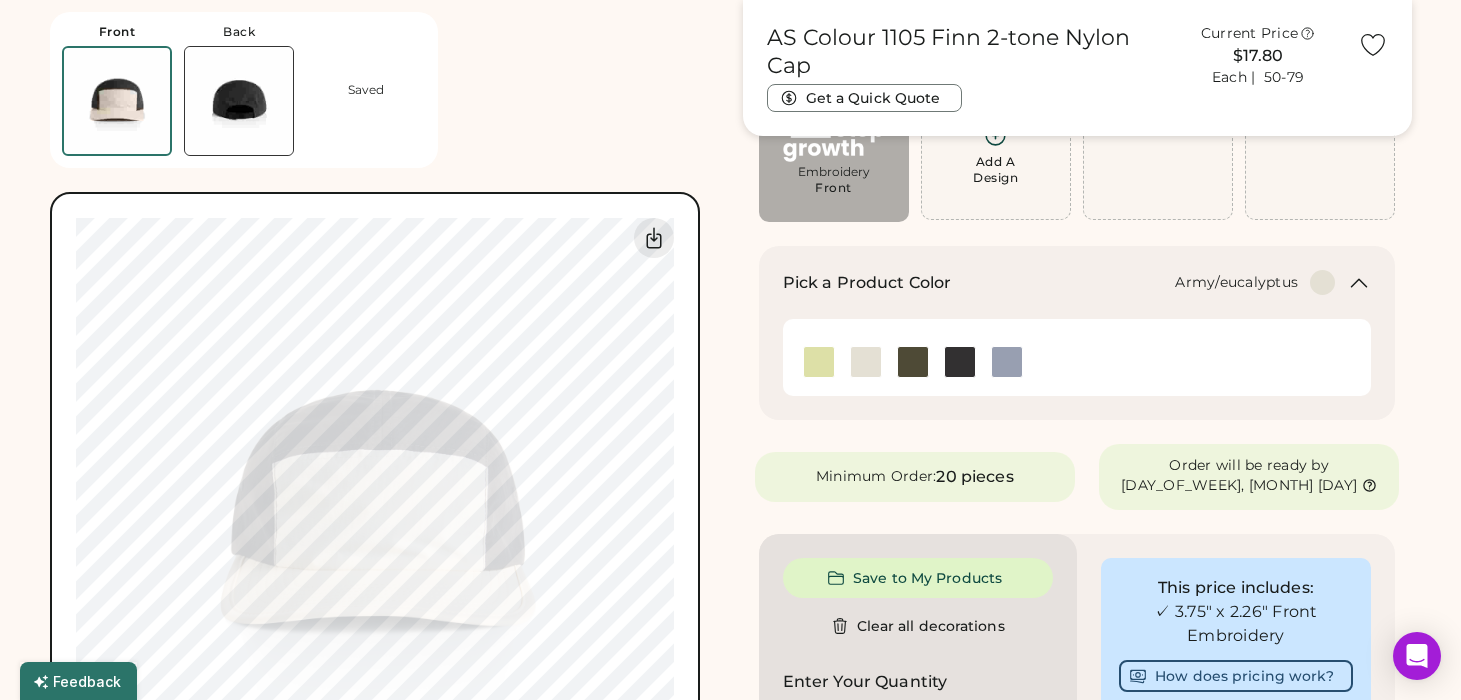 click at bounding box center (913, 362) 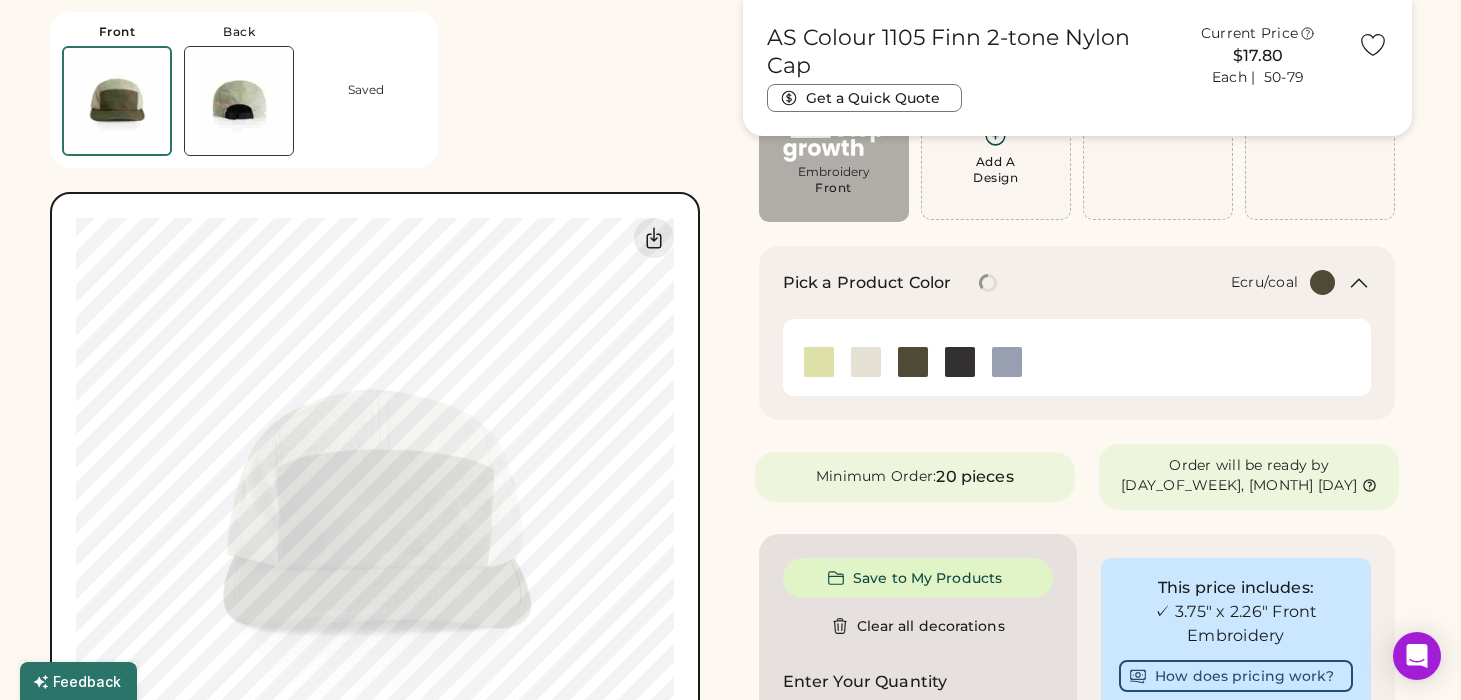 click at bounding box center (866, 362) 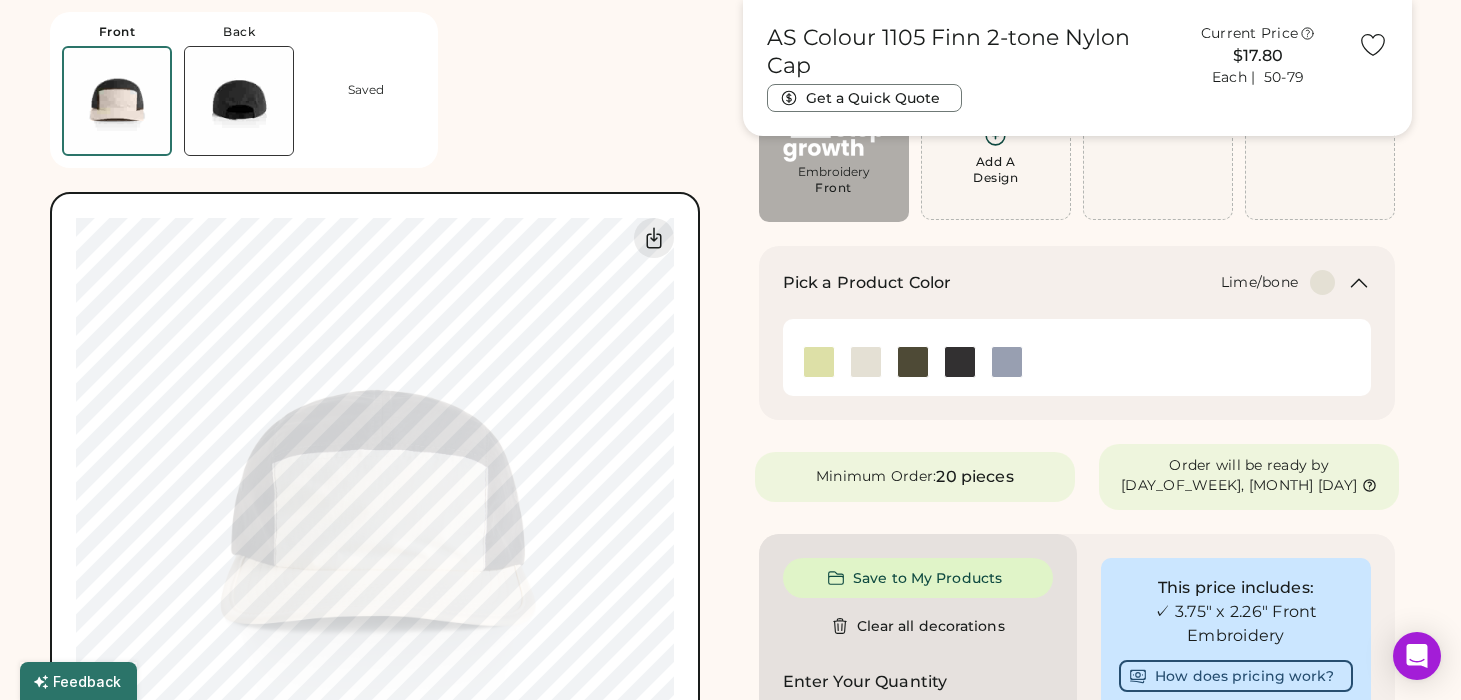 click at bounding box center (819, 362) 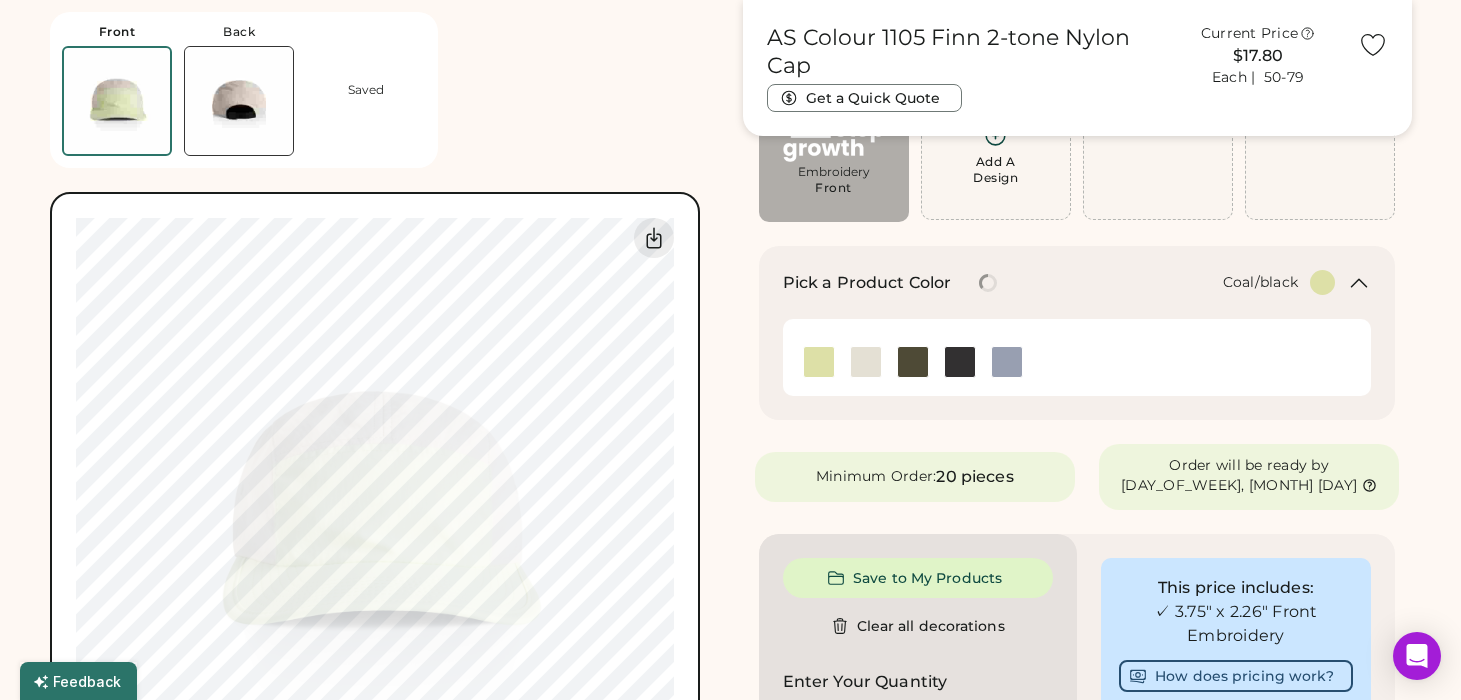 click at bounding box center (960, 362) 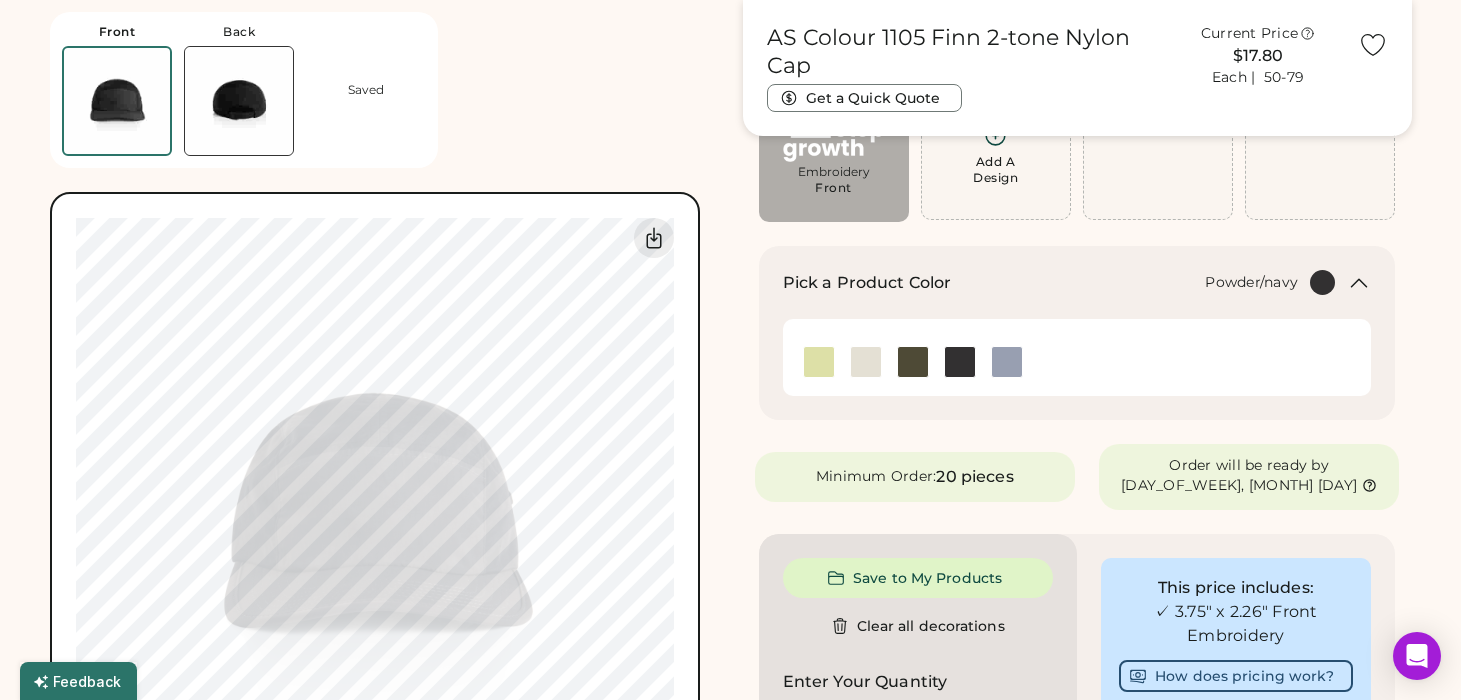 click at bounding box center [1007, 362] 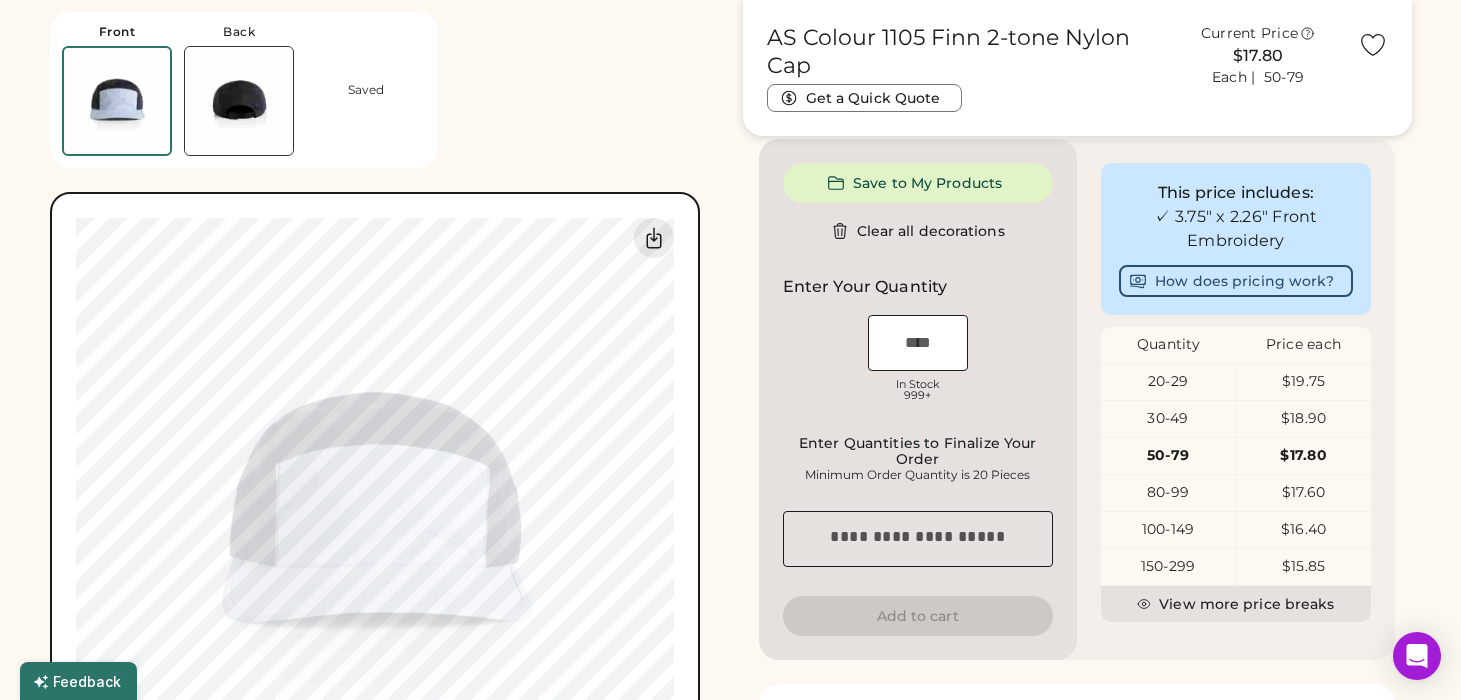 scroll, scrollTop: 593, scrollLeft: 0, axis: vertical 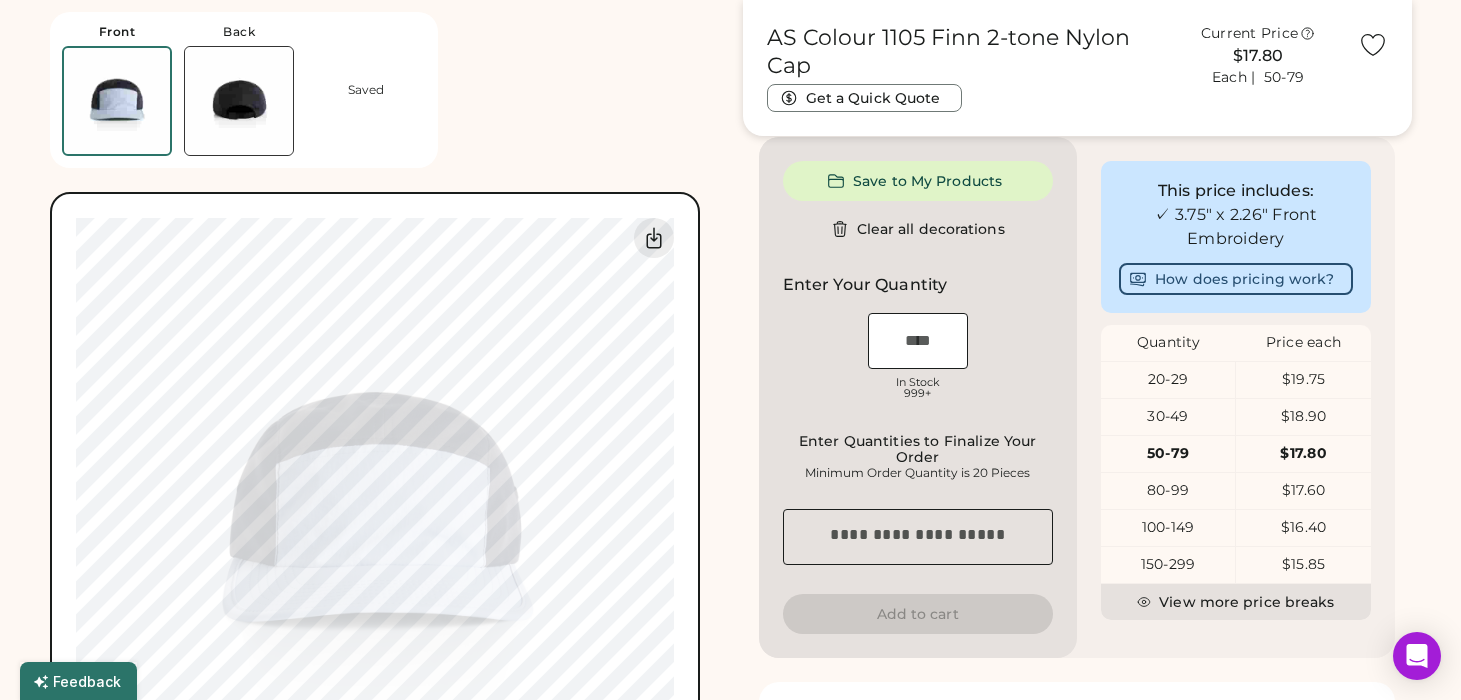 click on "$19.75" at bounding box center (1303, 380) 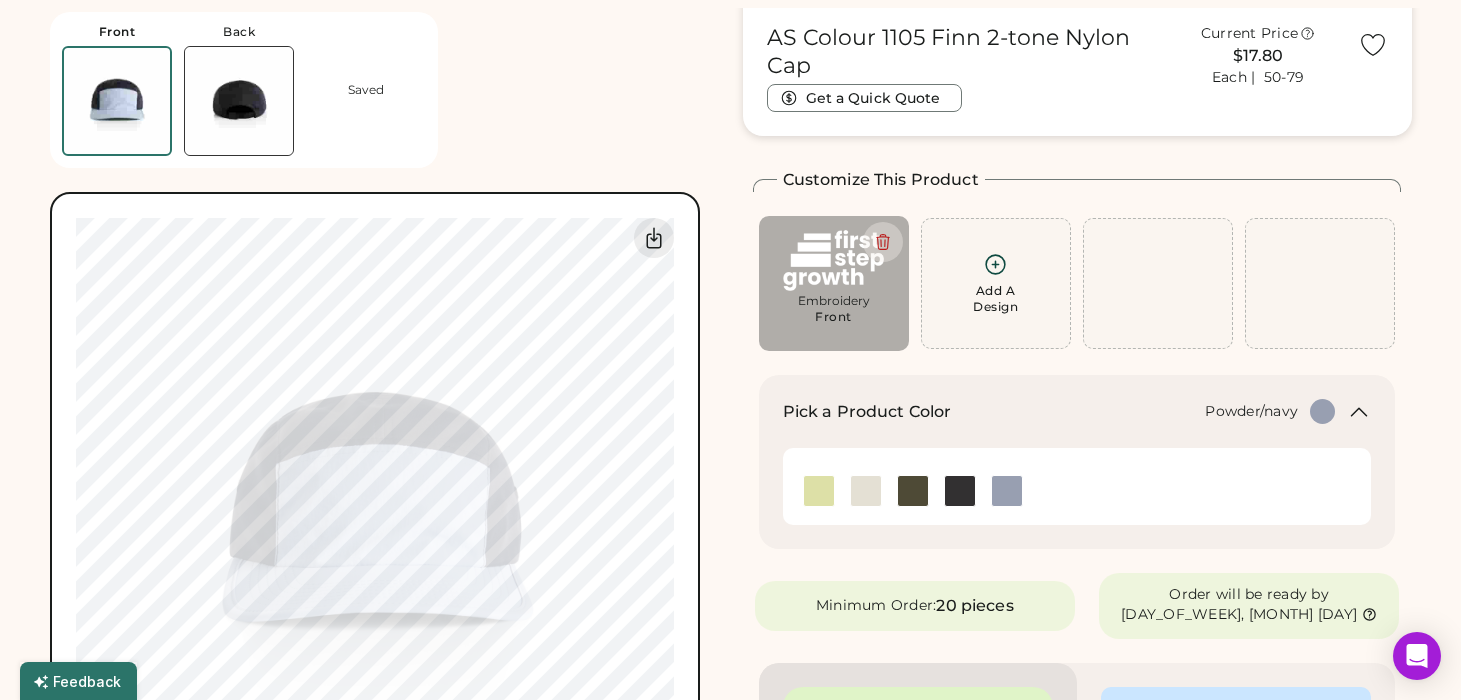 scroll, scrollTop: 0, scrollLeft: 0, axis: both 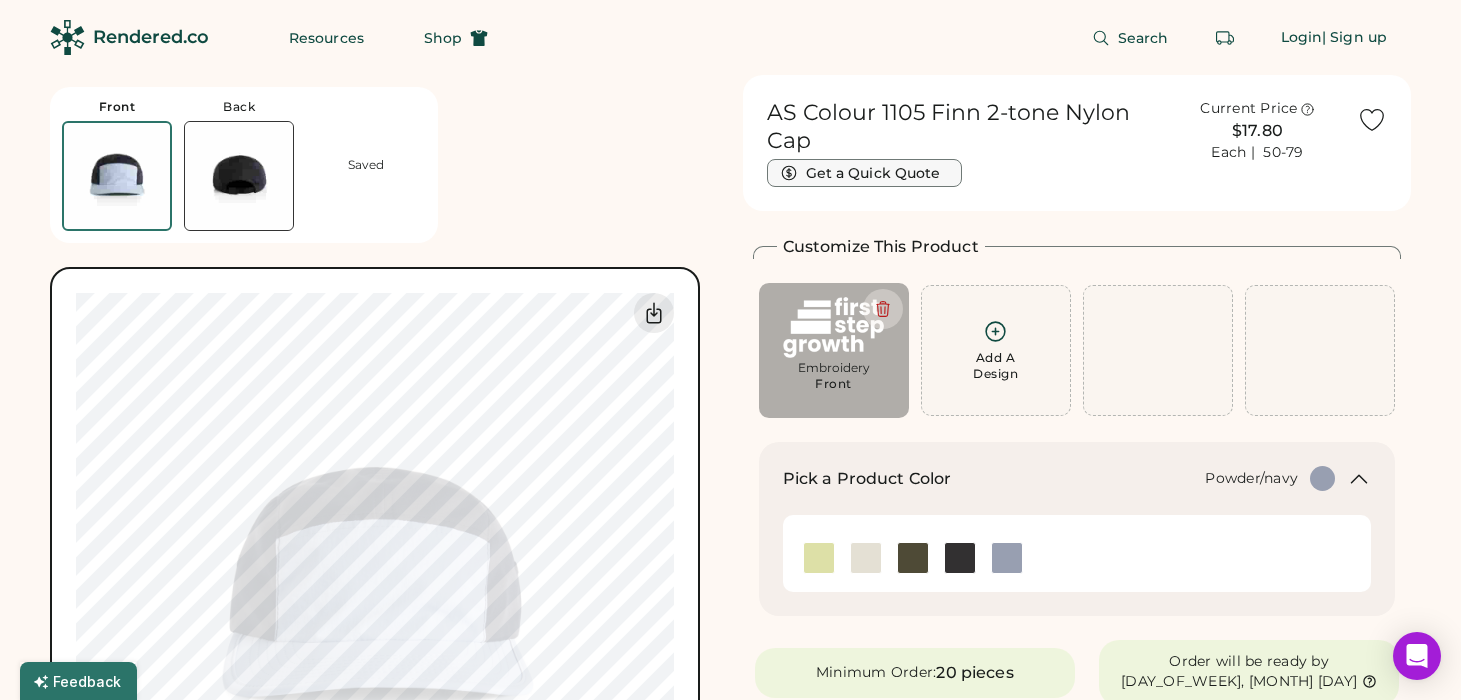 click on "Get a Quick Quote" at bounding box center [864, 173] 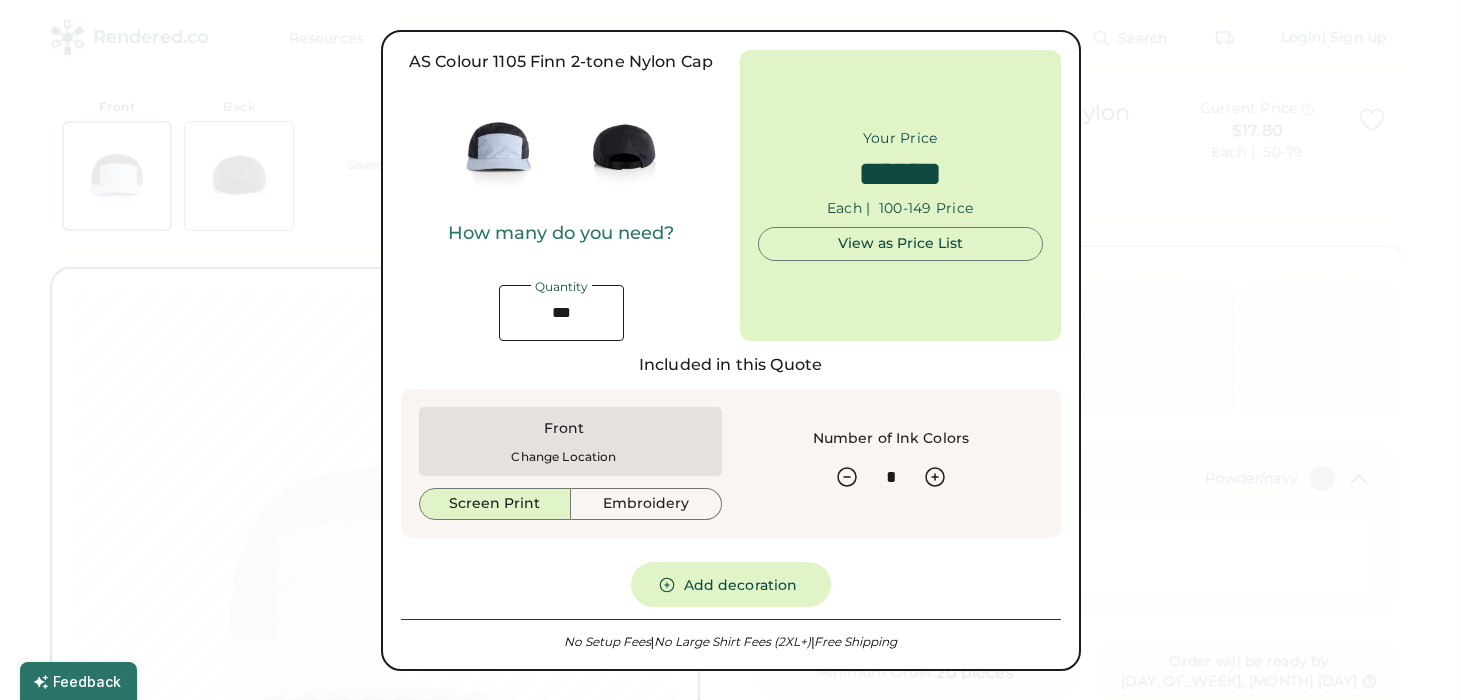 click at bounding box center (561, 313) 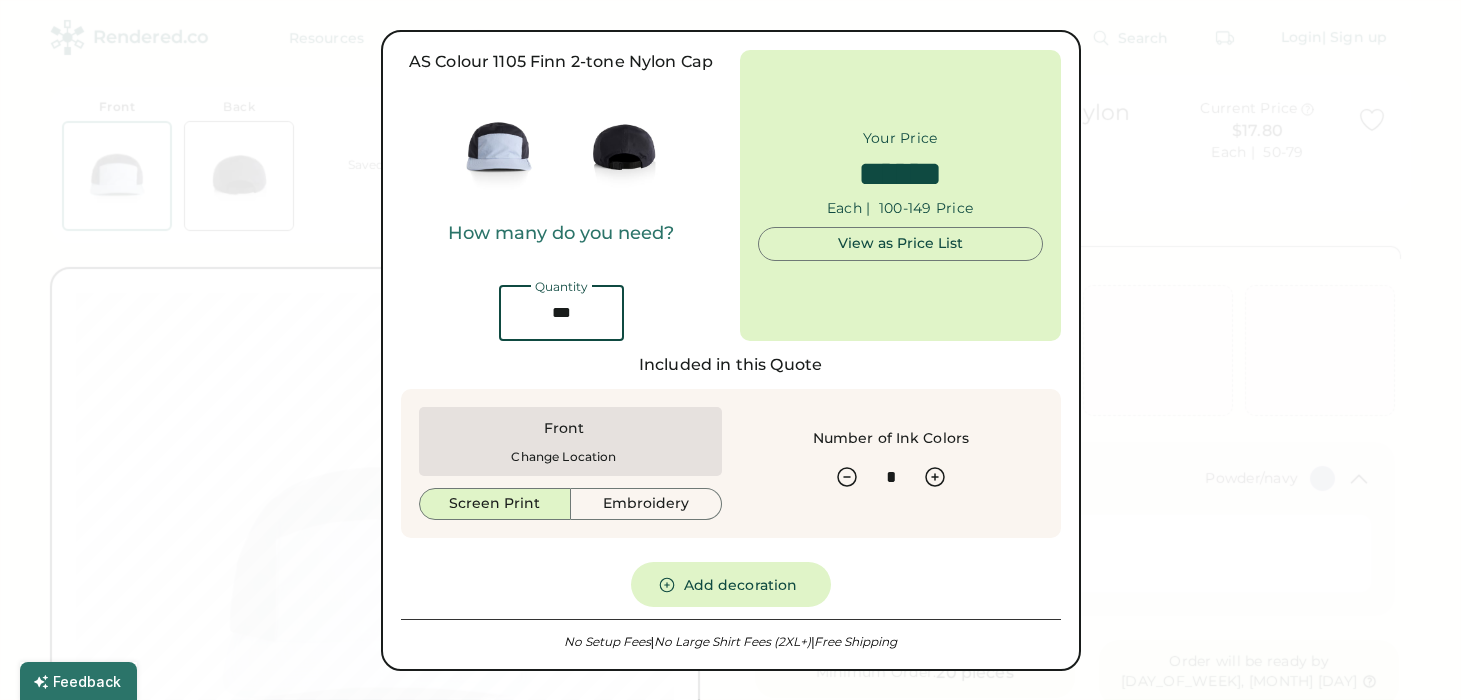 type on "*" 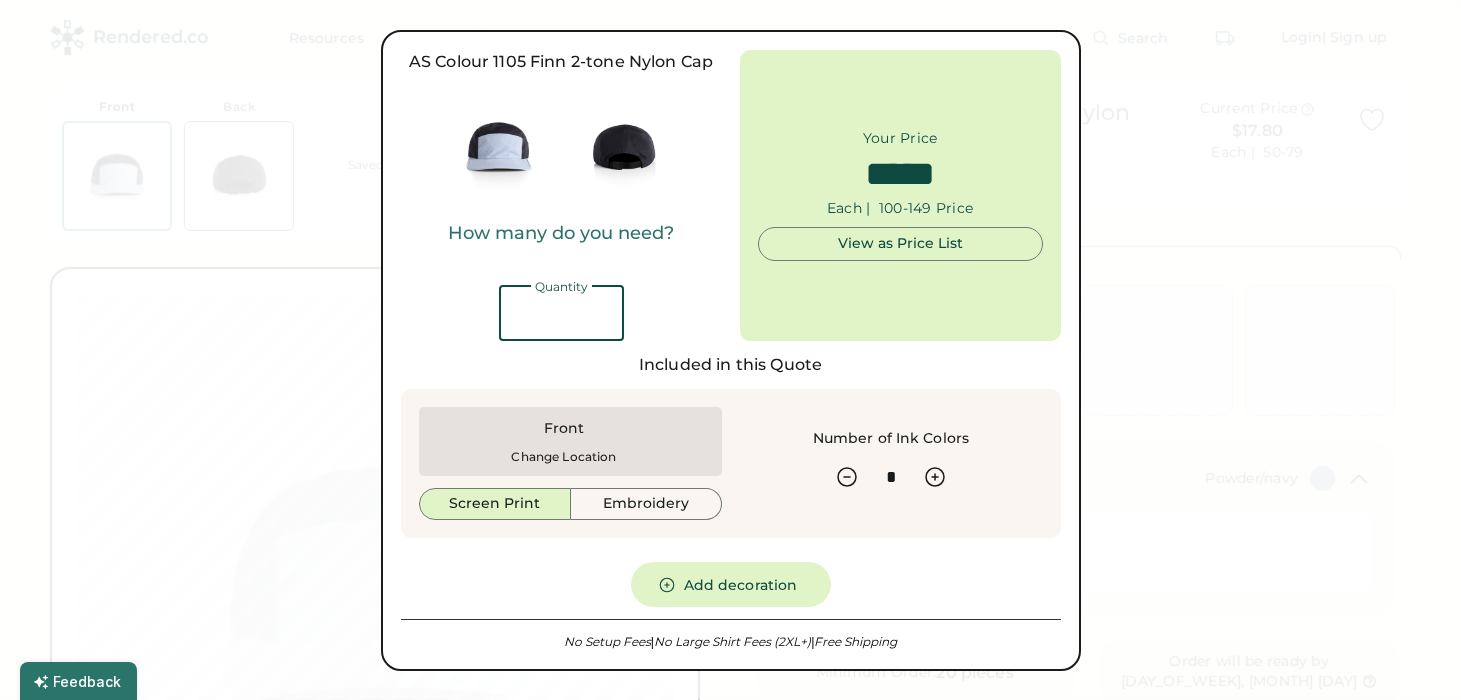 scroll, scrollTop: 0, scrollLeft: 0, axis: both 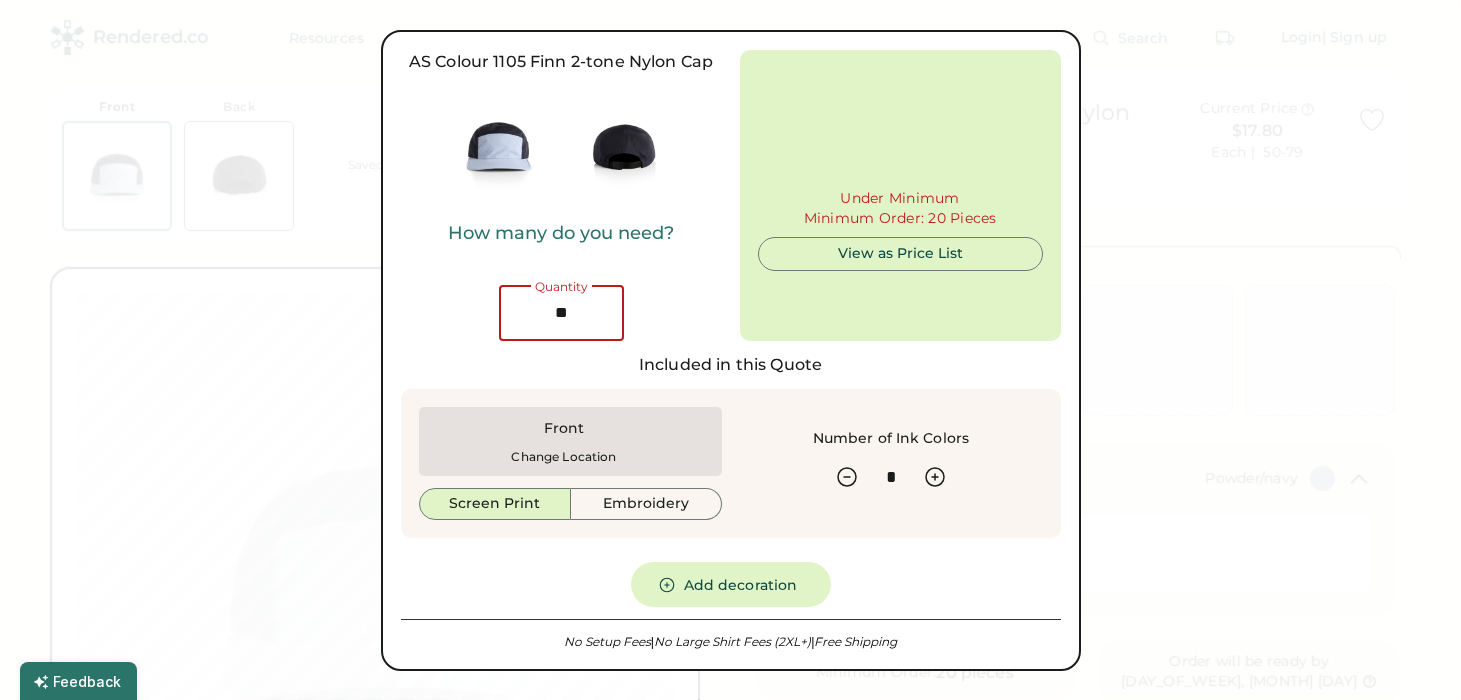 type on "**" 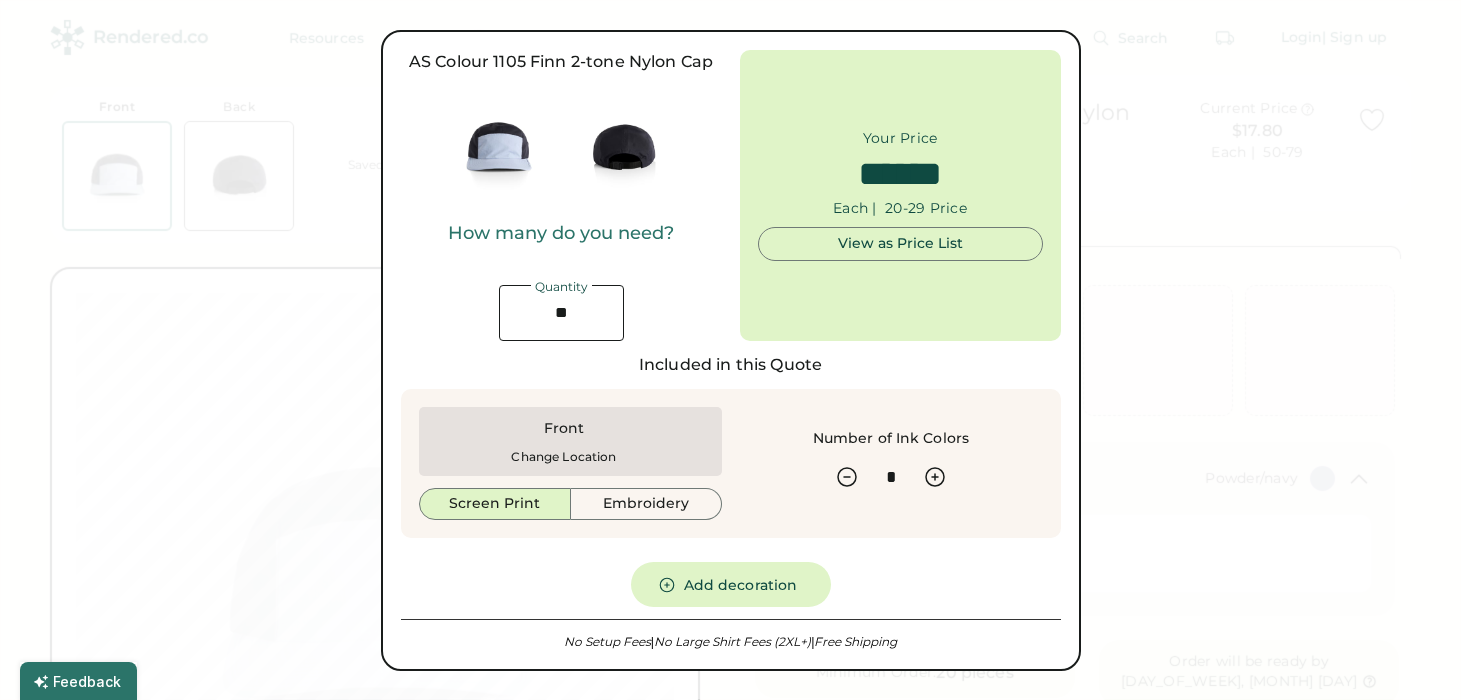 click on "Included in this Quote" at bounding box center [731, 365] 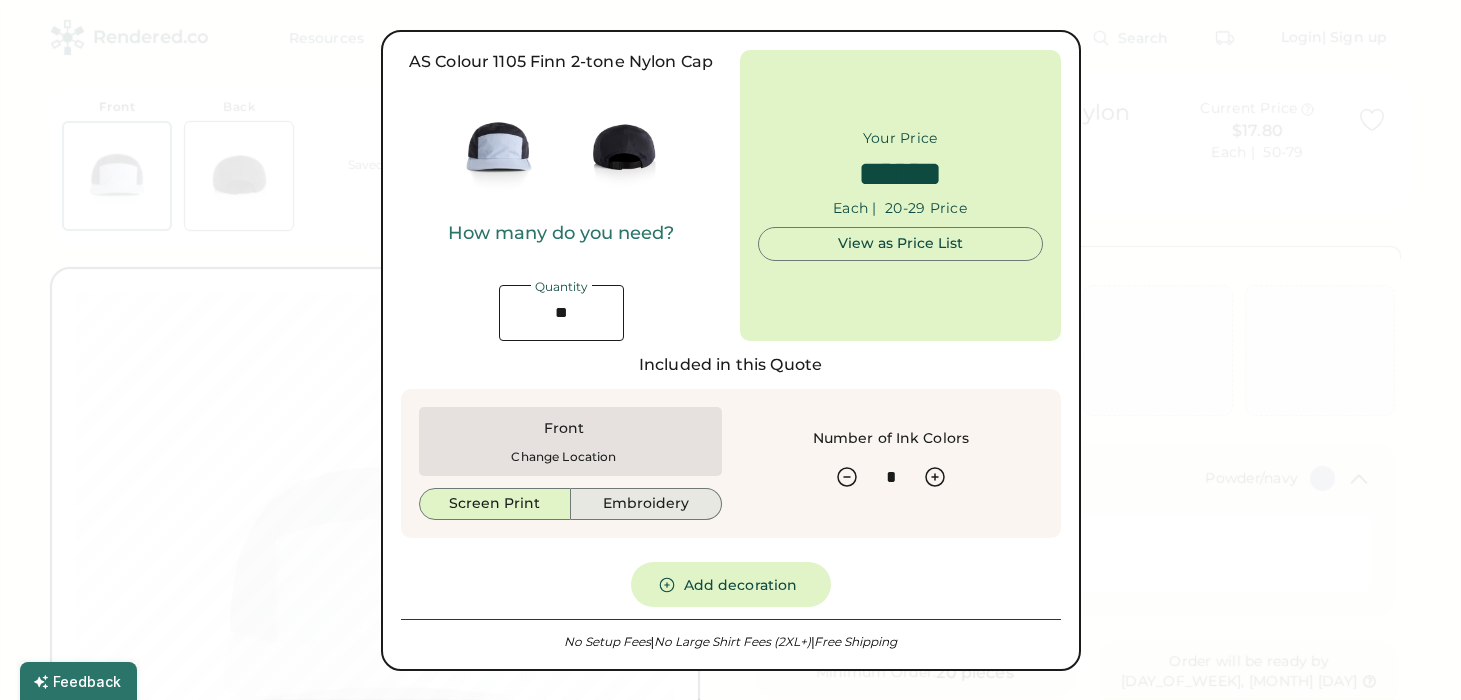 click on "Embroidery" at bounding box center (646, 504) 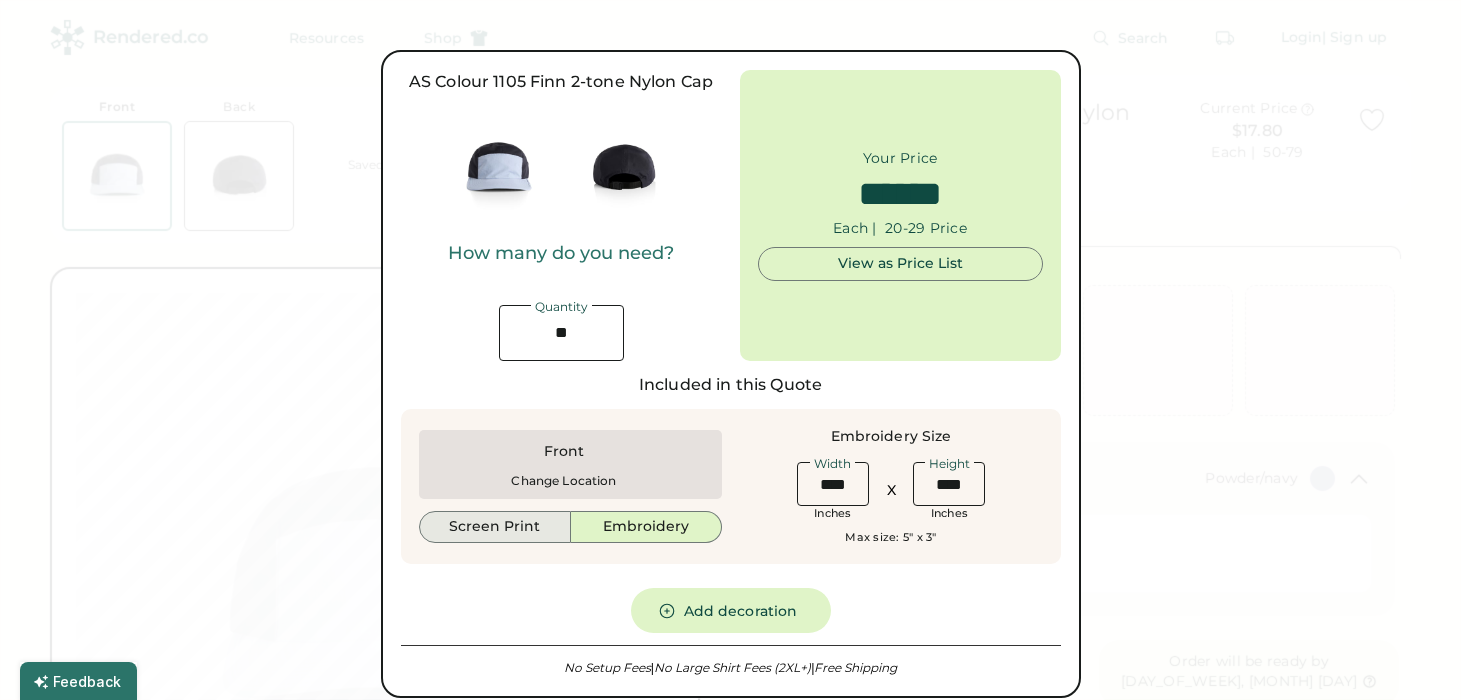click on "Screen Print" at bounding box center [495, 527] 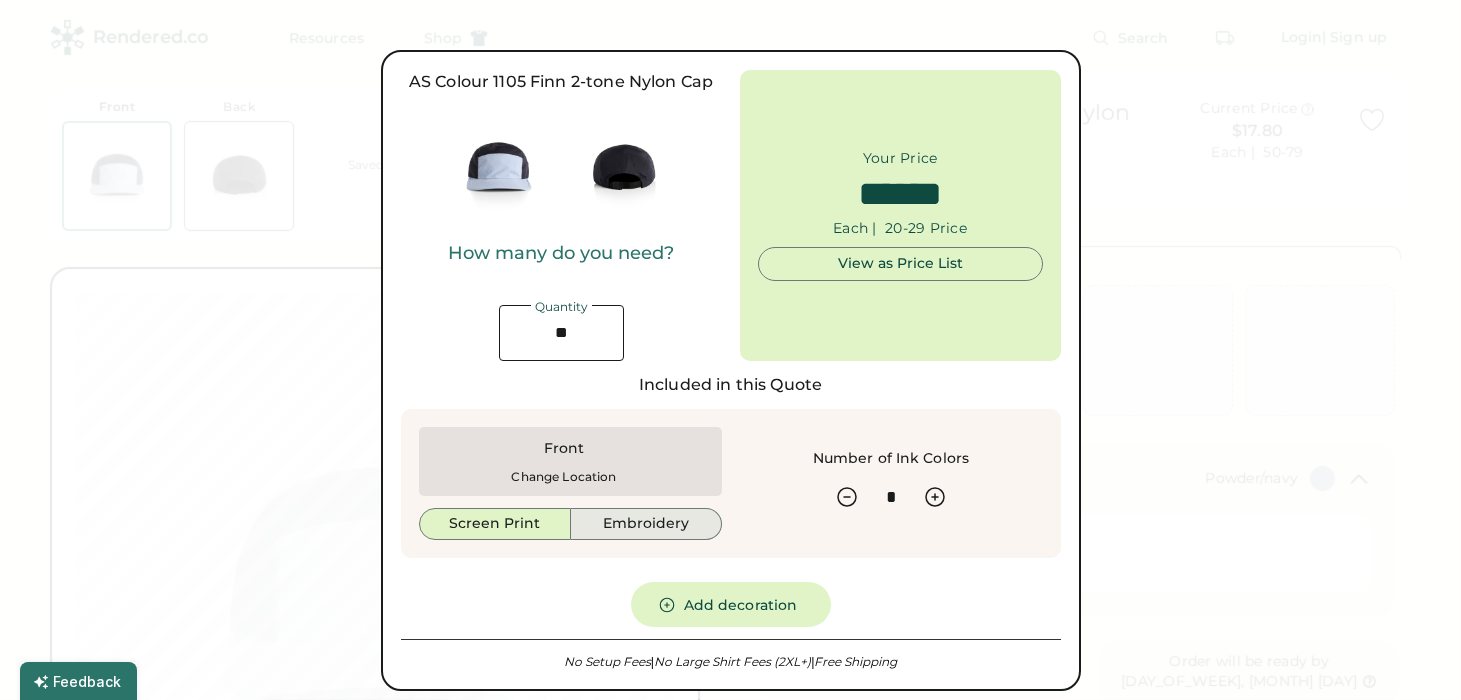 click on "Embroidery" at bounding box center (646, 524) 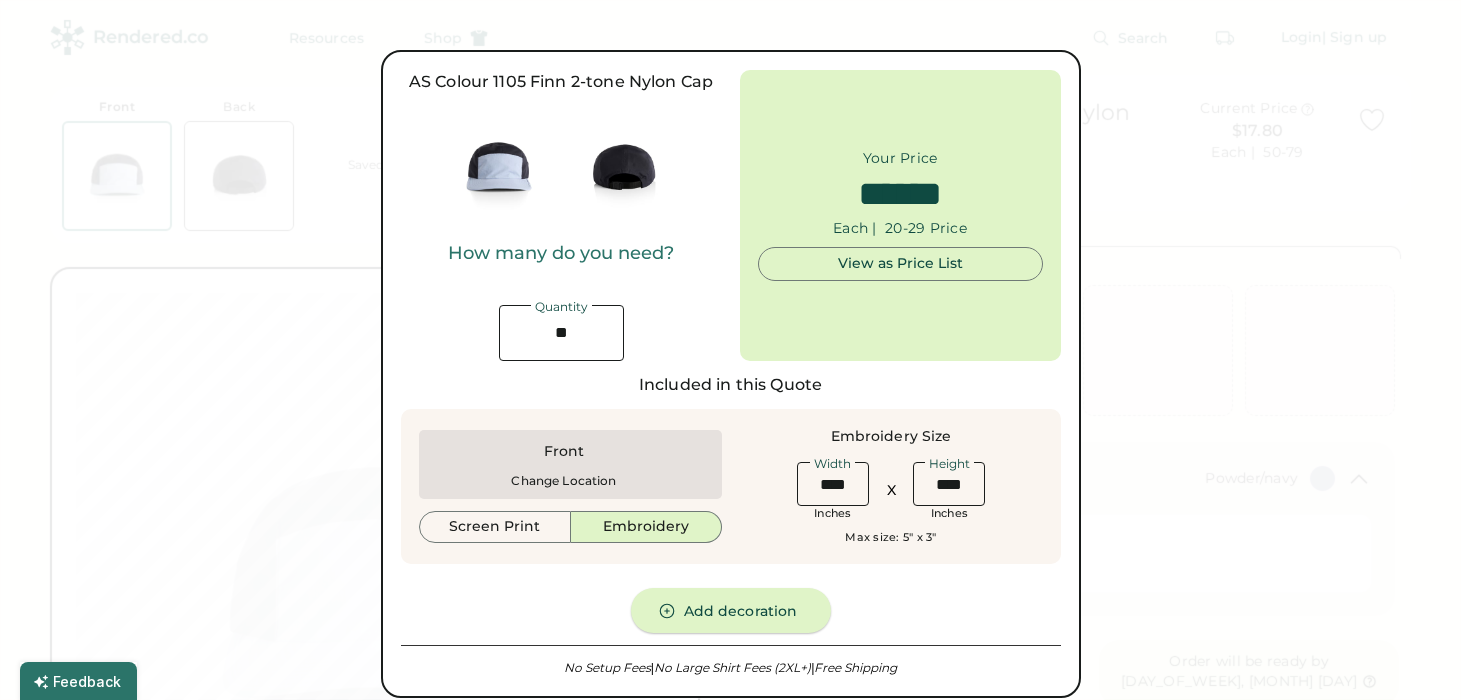 click on "Add decoration" at bounding box center [731, 610] 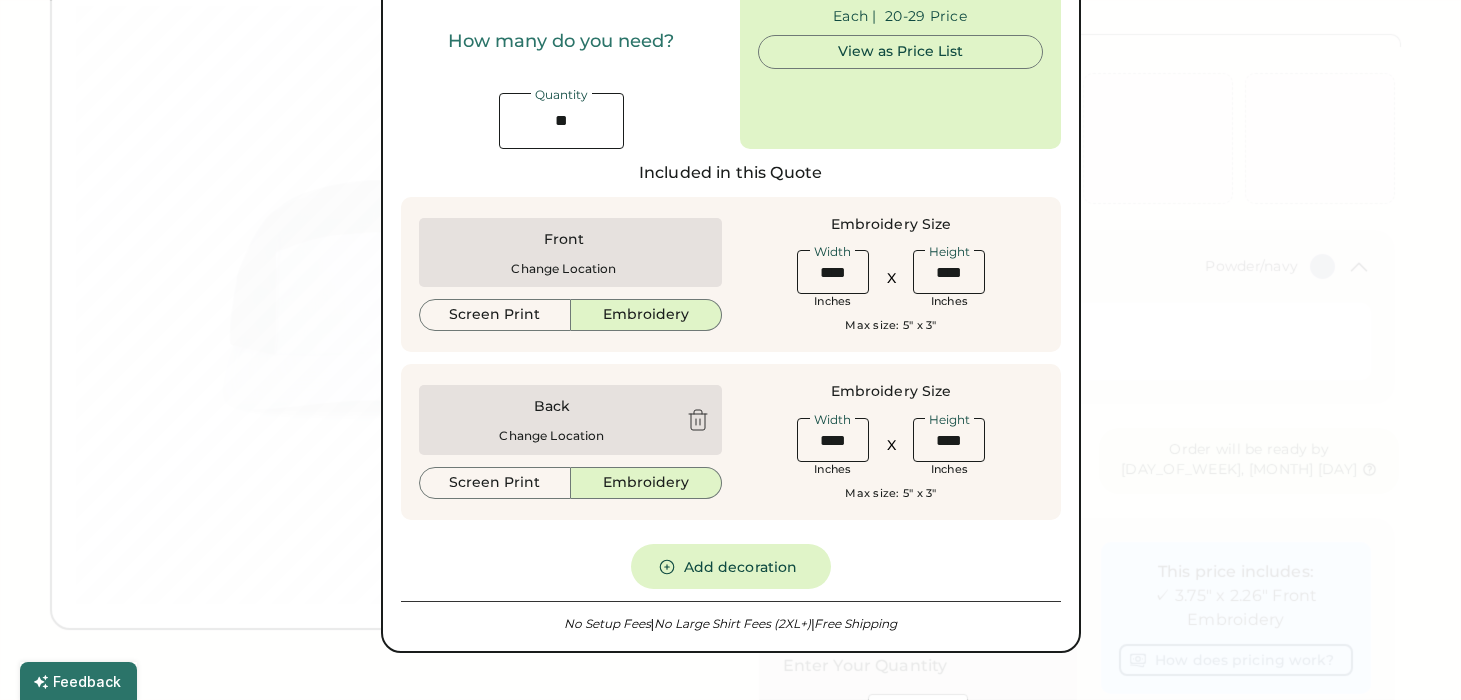 scroll, scrollTop: 215, scrollLeft: 0, axis: vertical 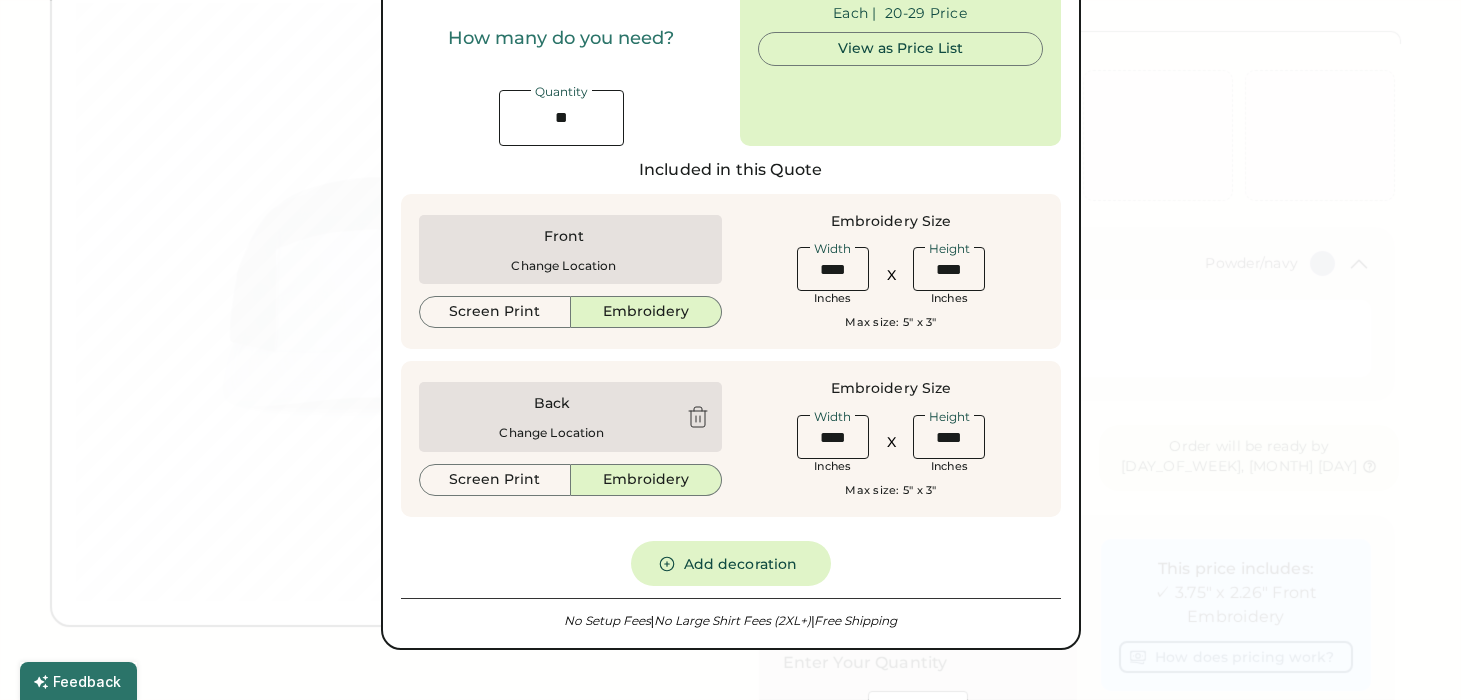 click at bounding box center [698, 417] 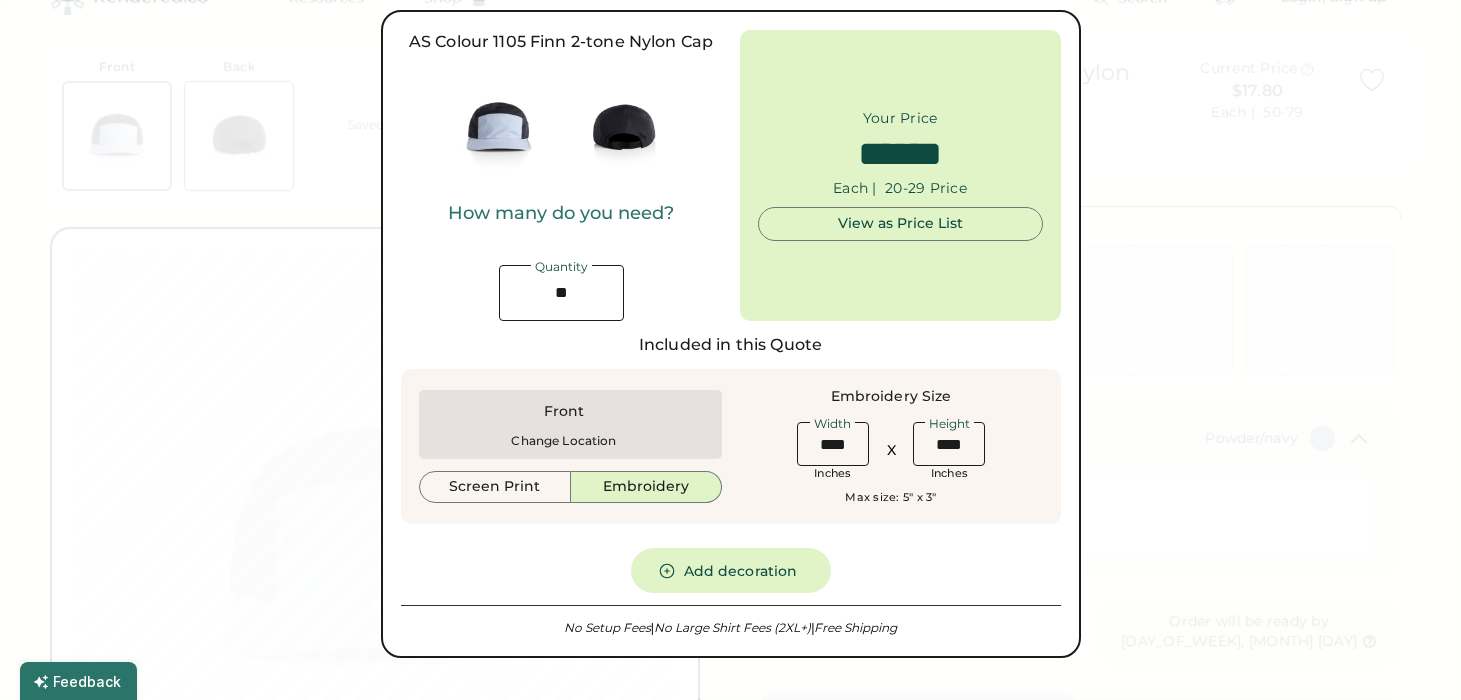 scroll, scrollTop: 0, scrollLeft: 0, axis: both 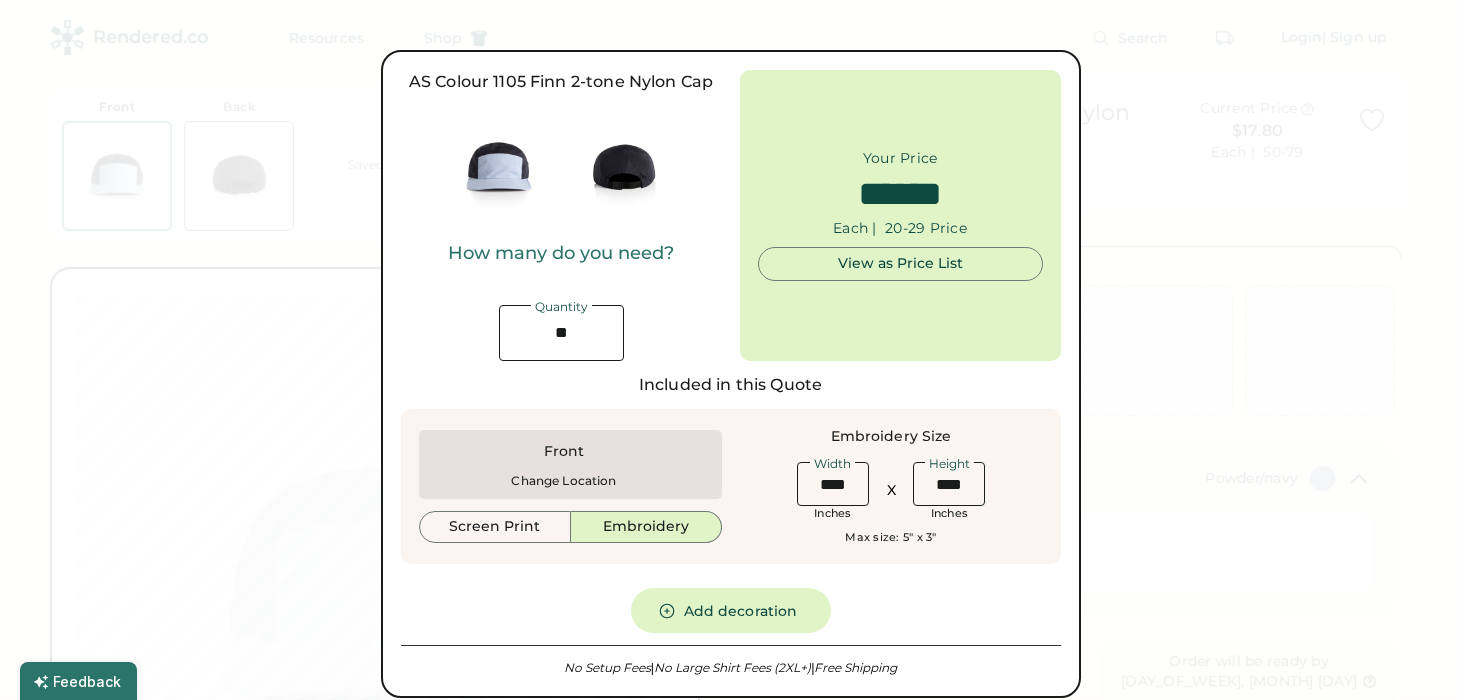 click on "View as Price List" at bounding box center [900, 264] 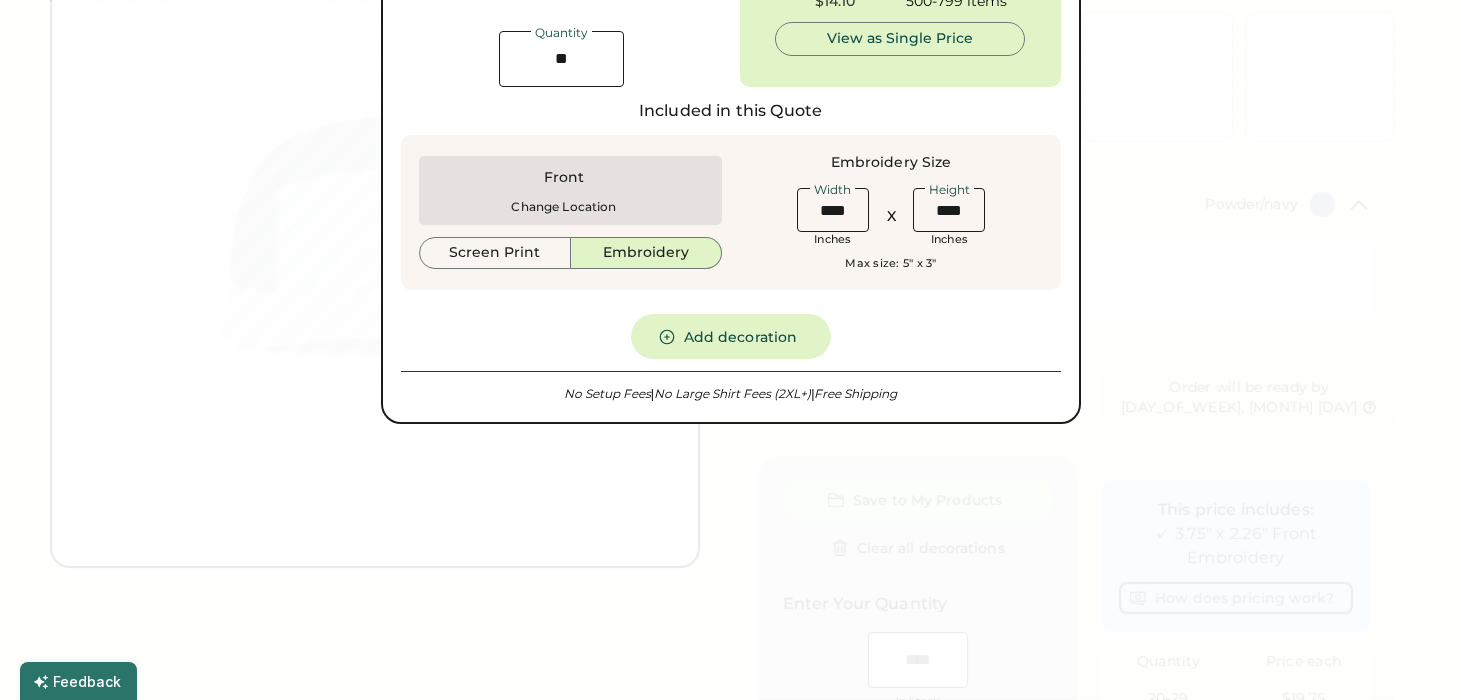 scroll, scrollTop: 276, scrollLeft: 0, axis: vertical 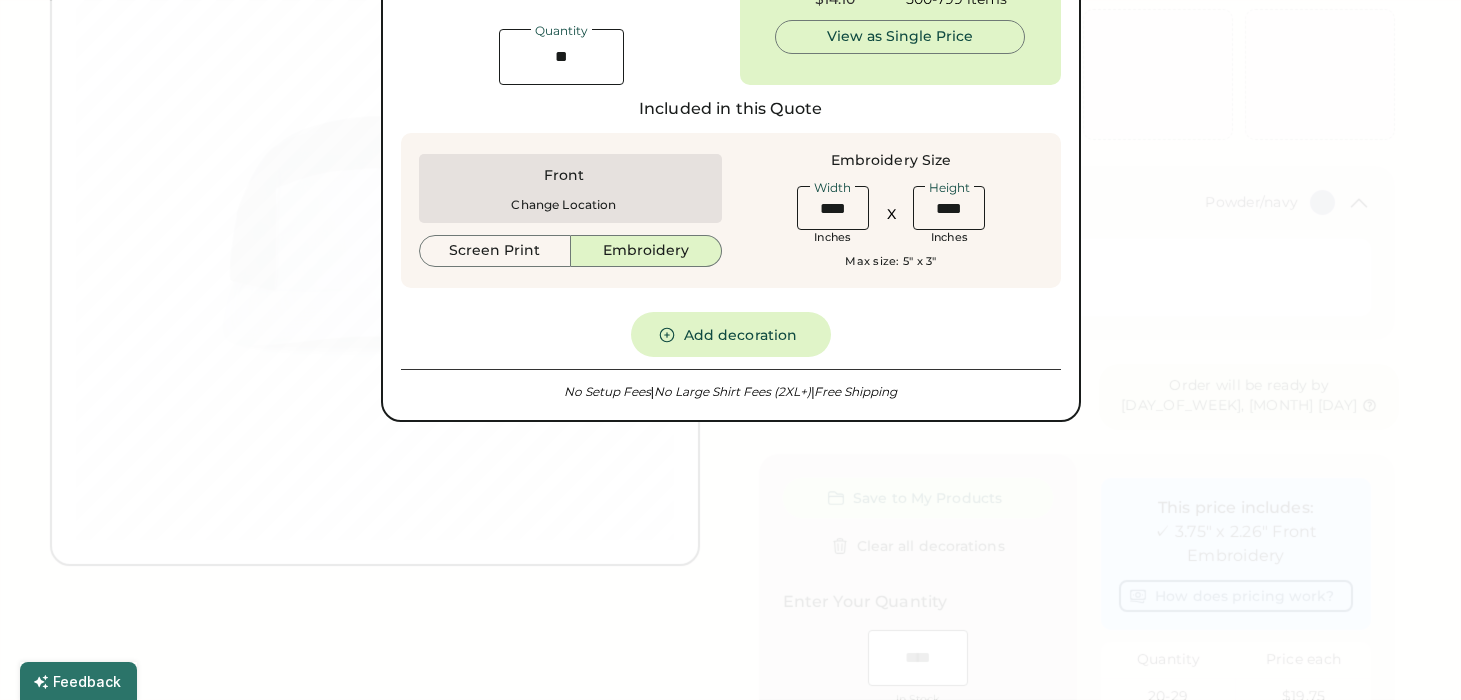 click at bounding box center (730, 350) 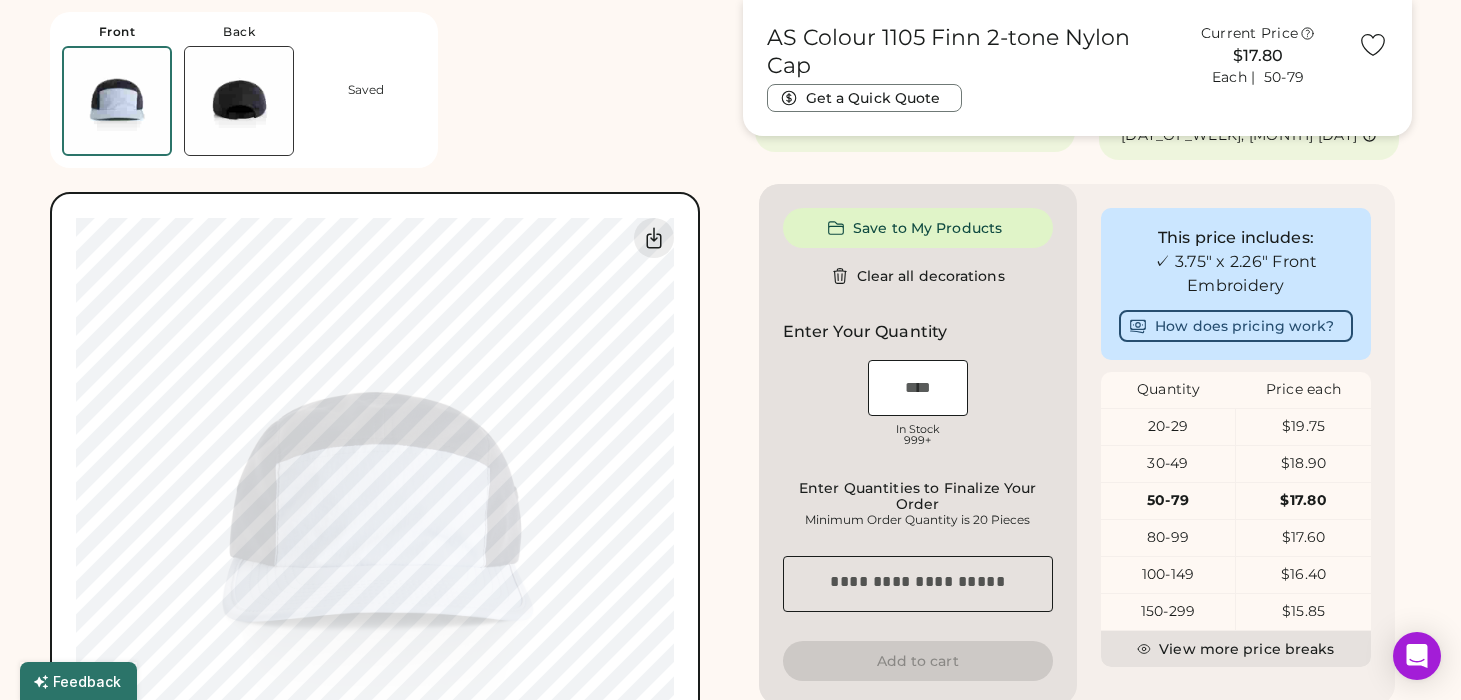 scroll, scrollTop: 0, scrollLeft: 0, axis: both 